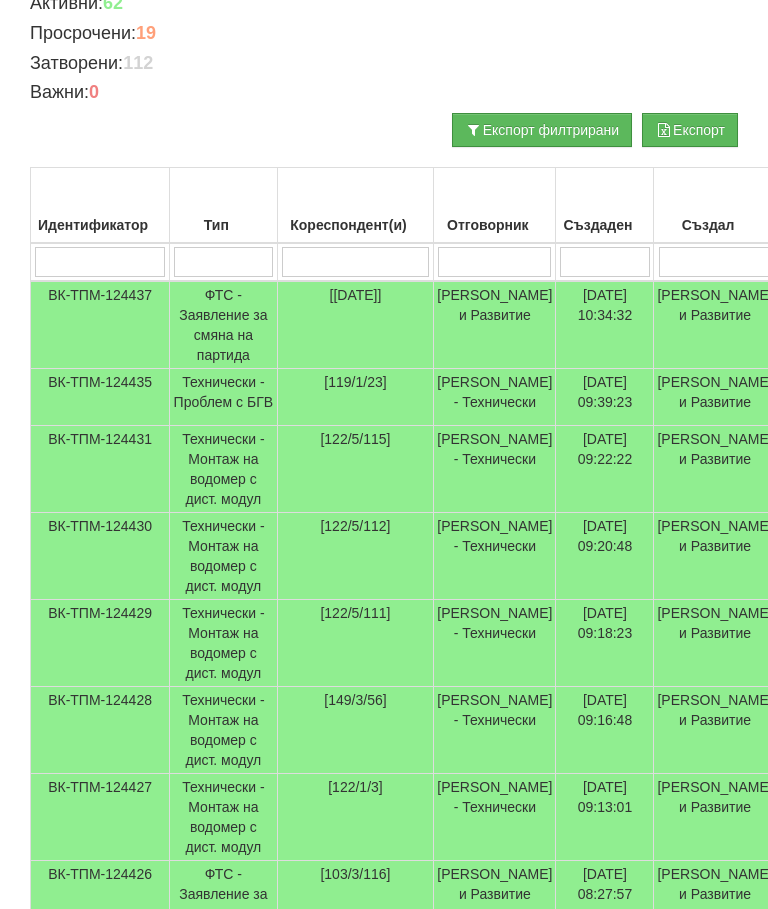 scroll, scrollTop: 504, scrollLeft: 0, axis: vertical 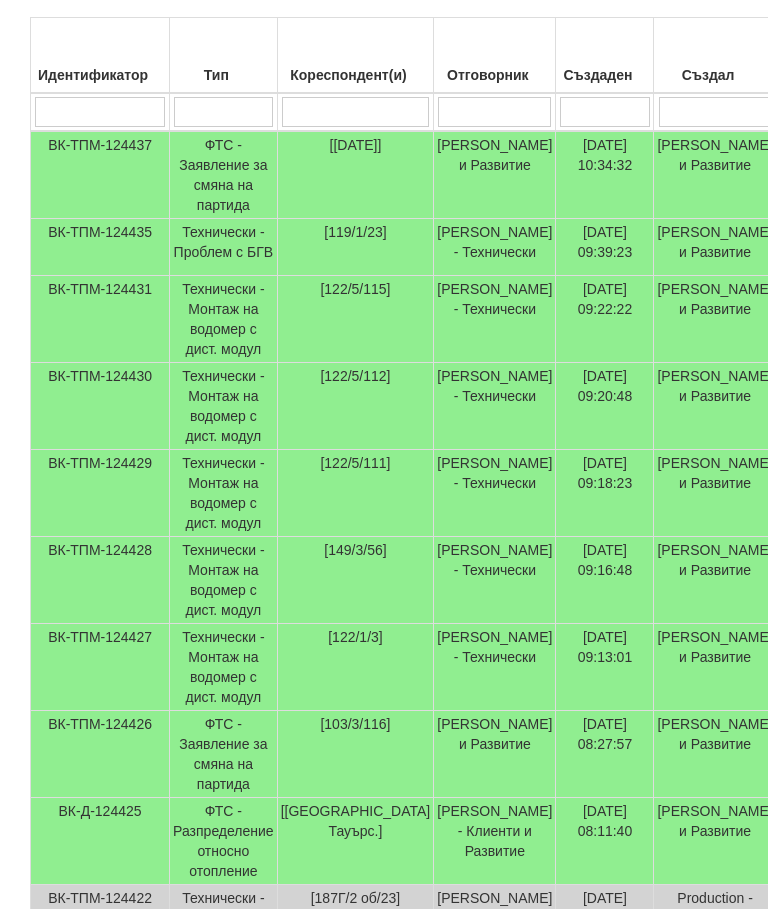 click on "[DATE] 09:39:23" at bounding box center [605, 247] 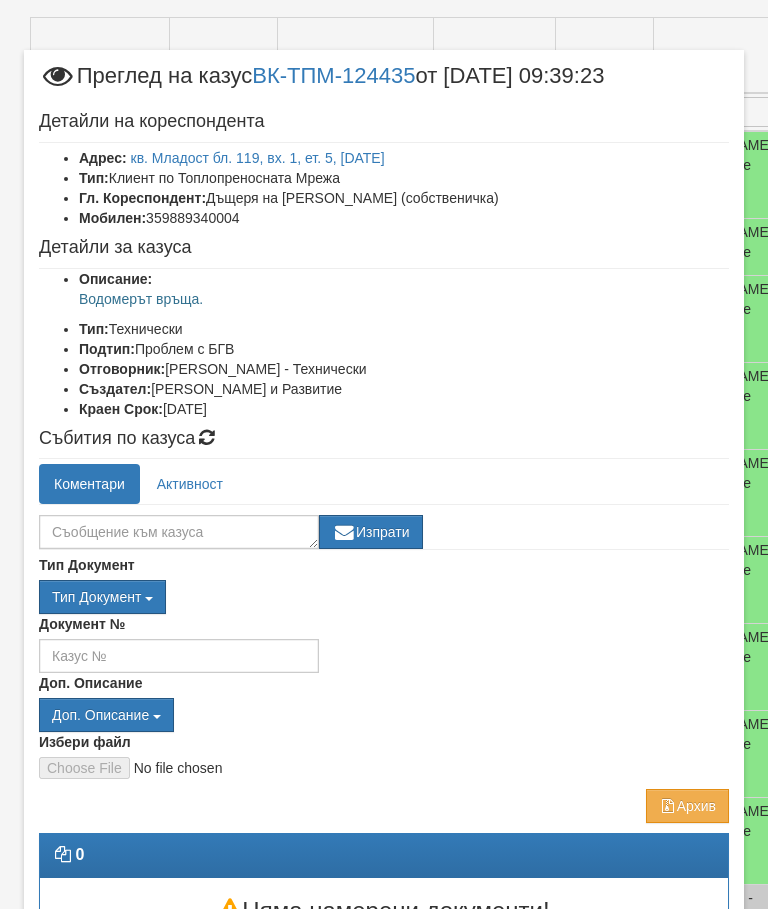click on "кв. Младост бл. 119, вх. 1, ет. 5, ап. 23" at bounding box center [258, 158] 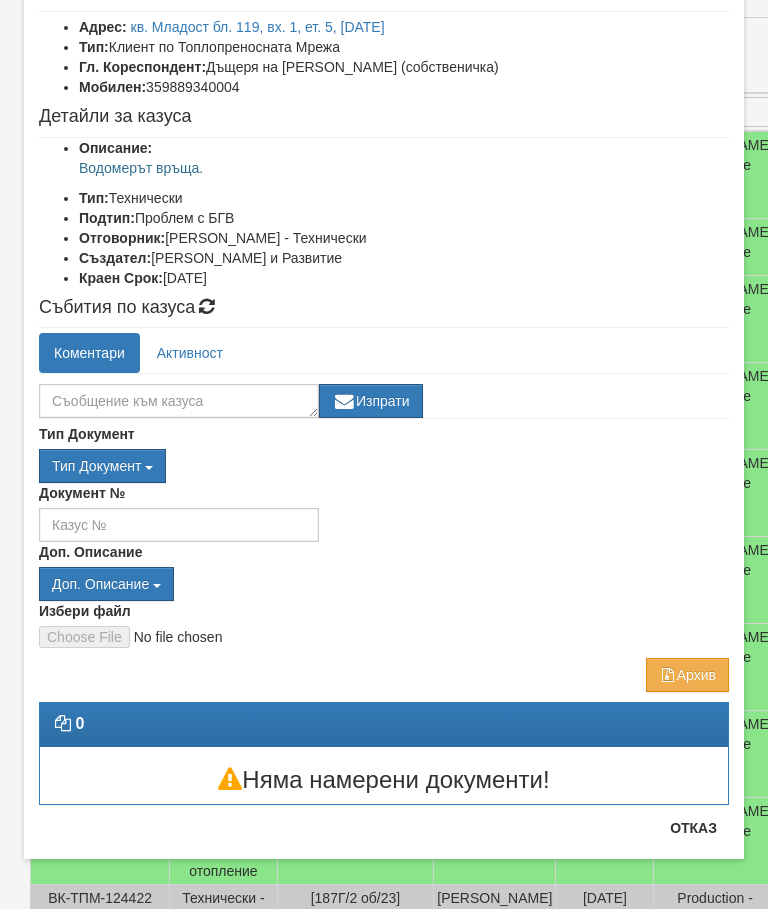 scroll, scrollTop: 131, scrollLeft: 0, axis: vertical 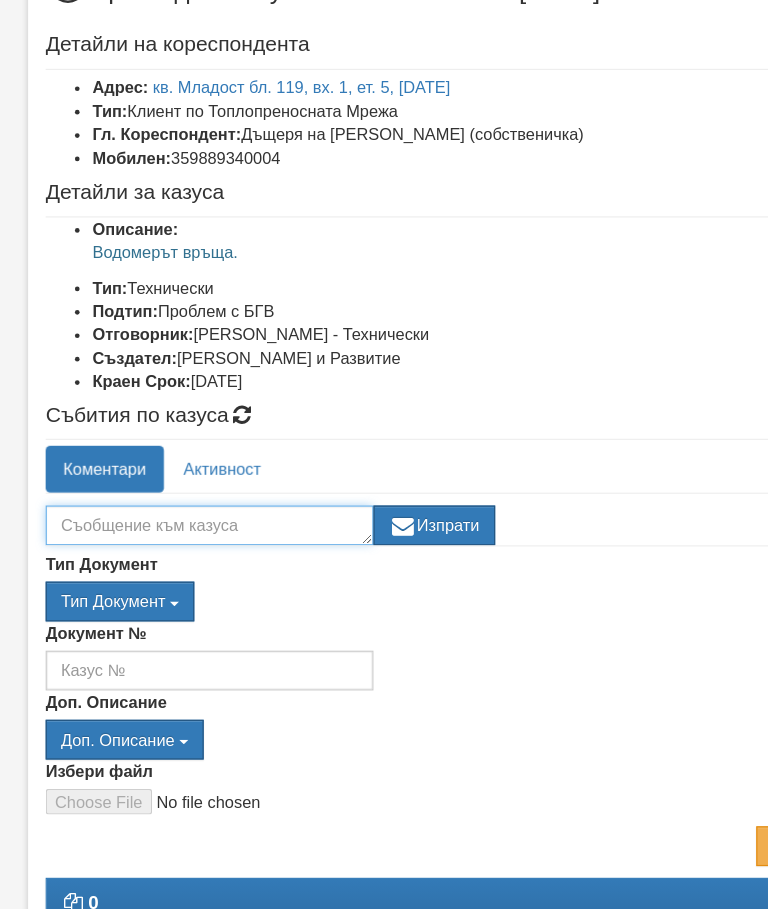 click at bounding box center [179, 449] 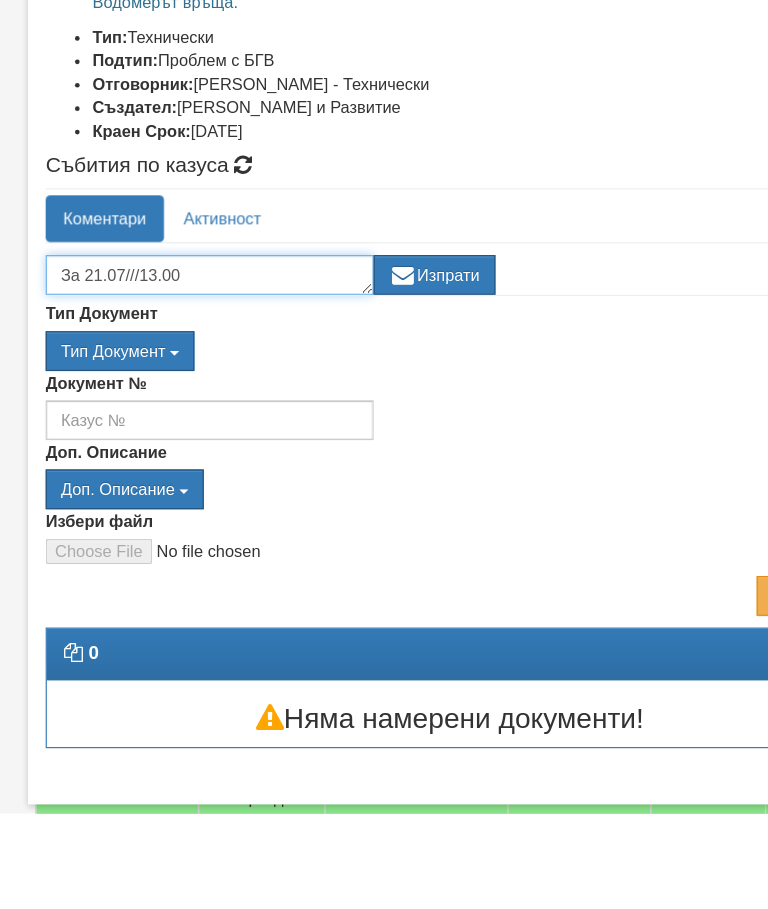 type on "За 21.07///13.00" 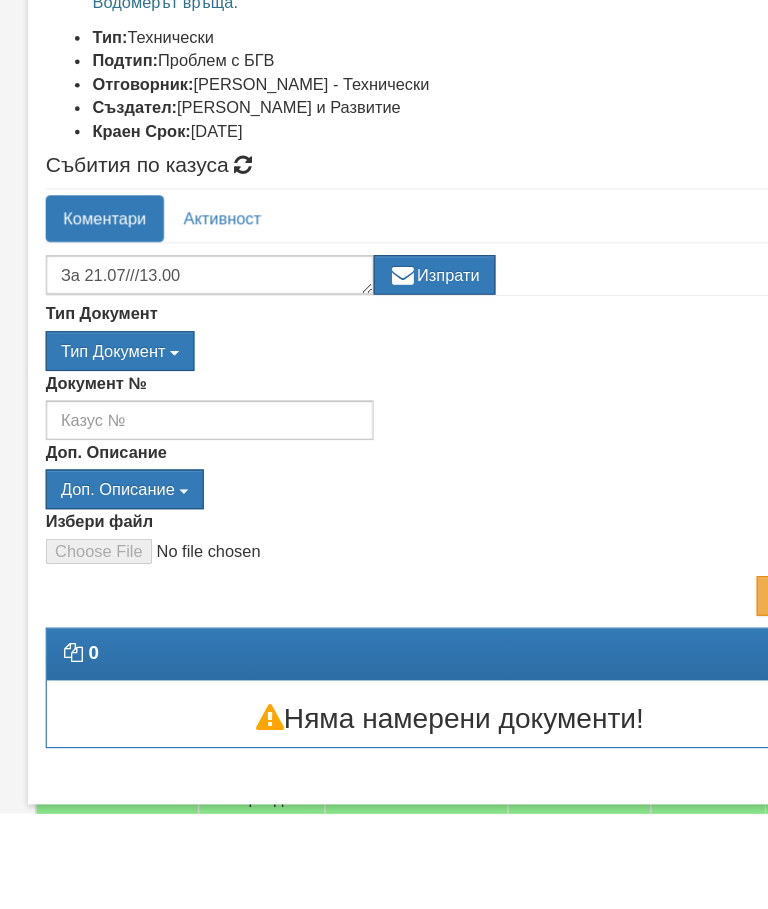 click on "Изпрати" at bounding box center [371, 449] 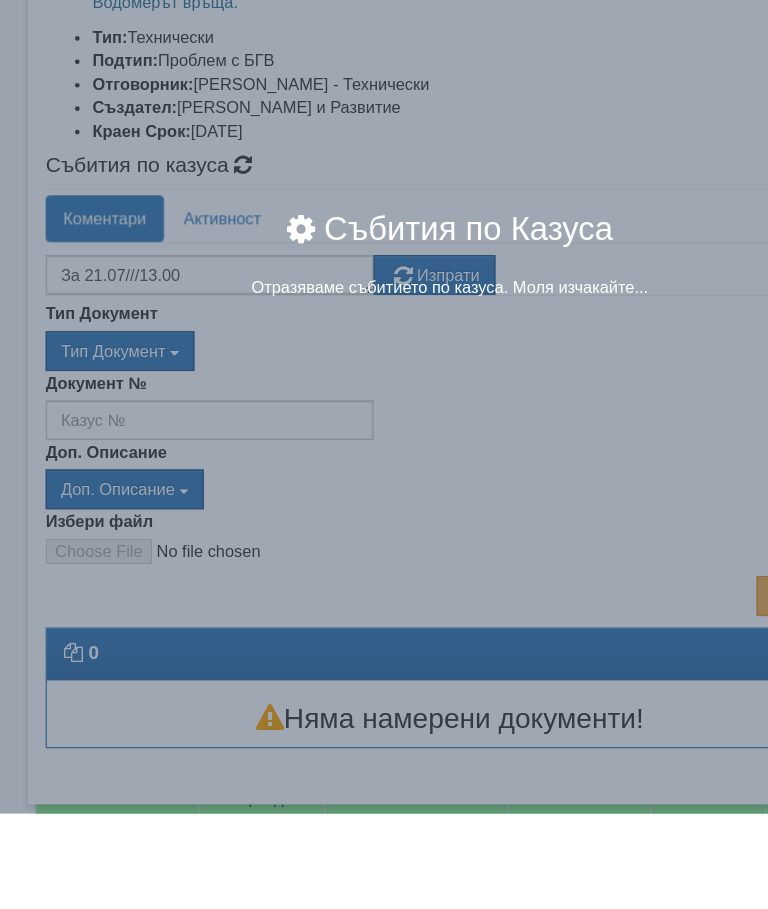 scroll, scrollTop: 474, scrollLeft: 0, axis: vertical 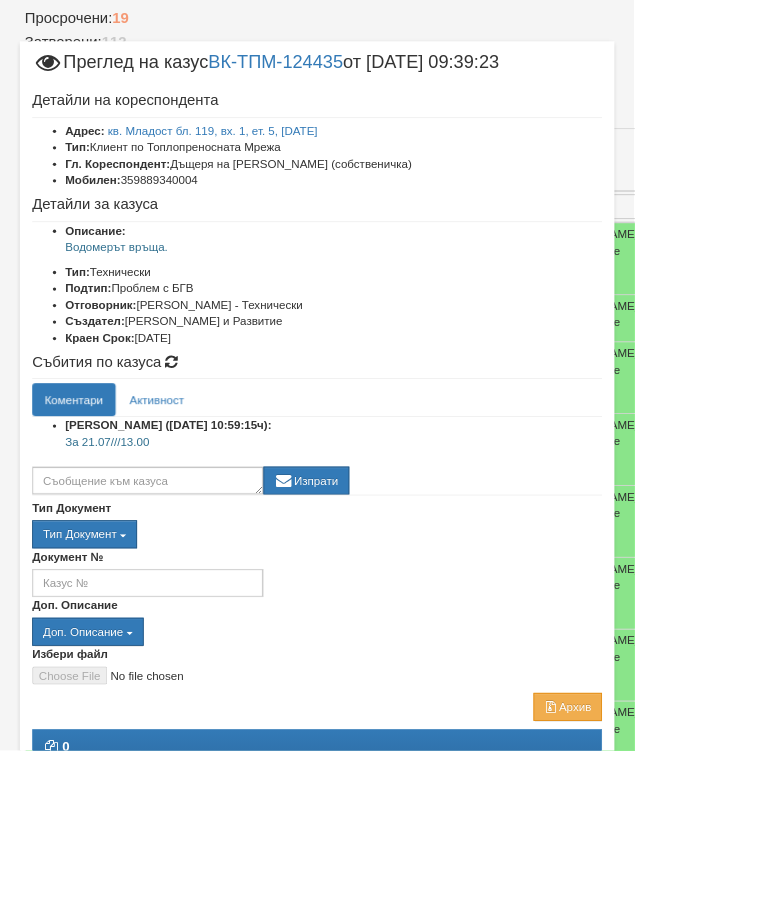 click on "Отказ" at bounding box center (693, 1003) 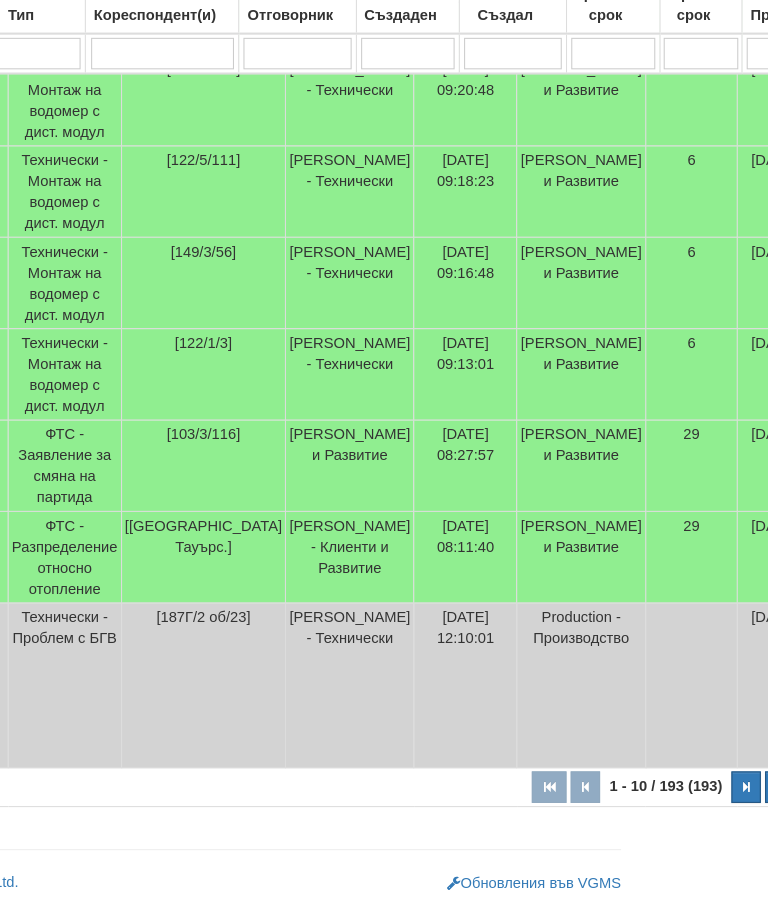 scroll, scrollTop: 778, scrollLeft: 126, axis: both 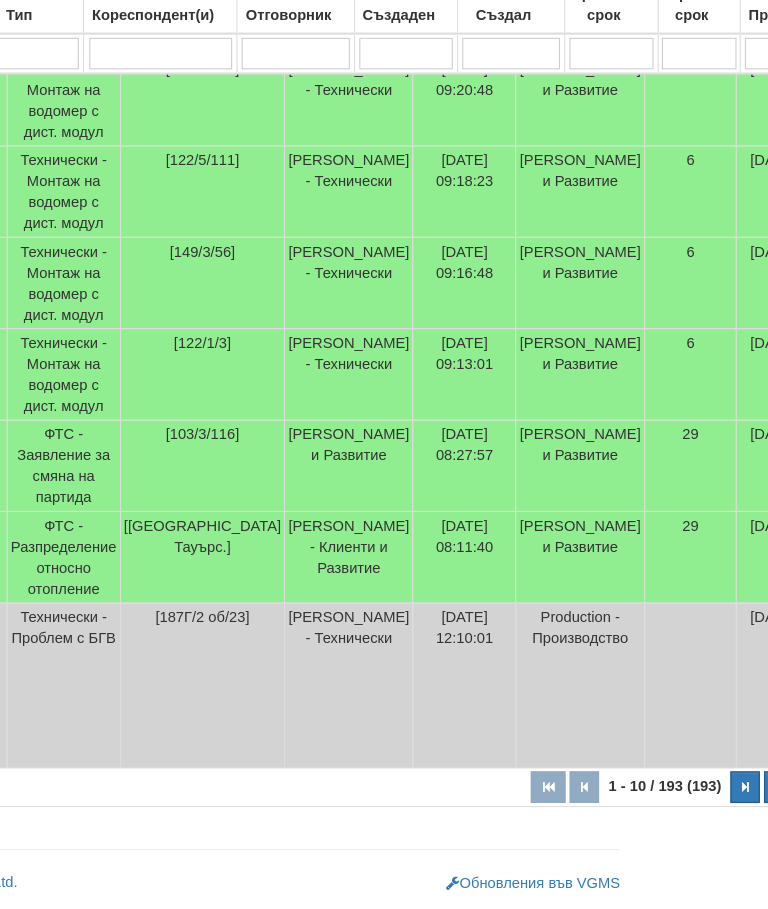 click at bounding box center [746, 793] 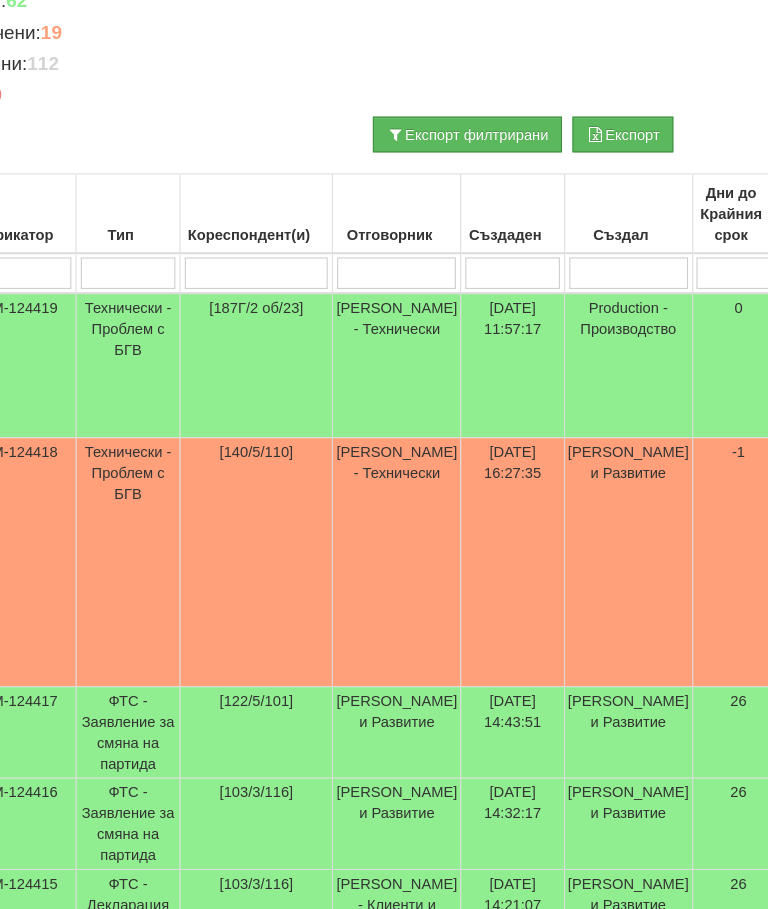 scroll, scrollTop: 354, scrollLeft: 97, axis: both 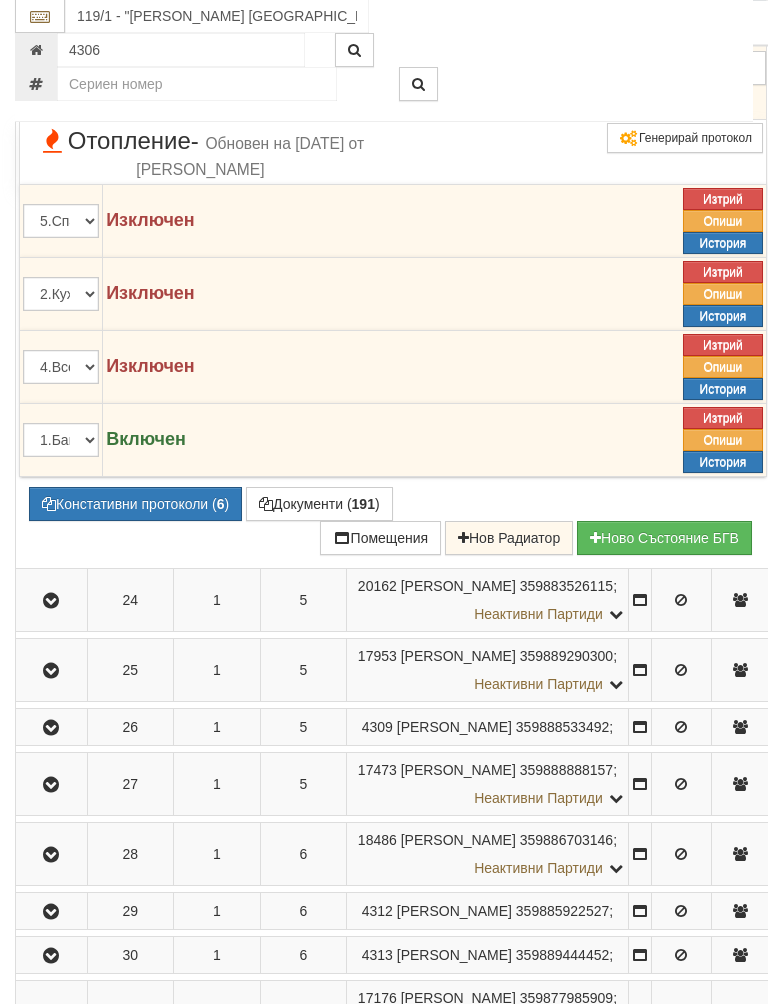 click at bounding box center (629, 1) 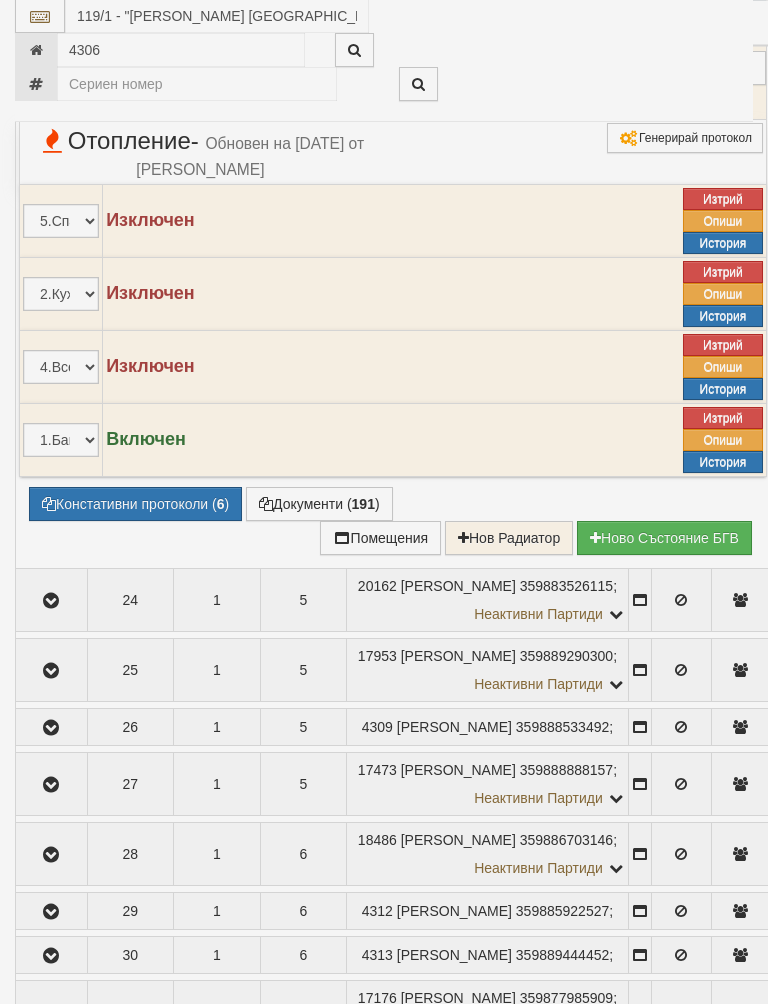 select on "10" 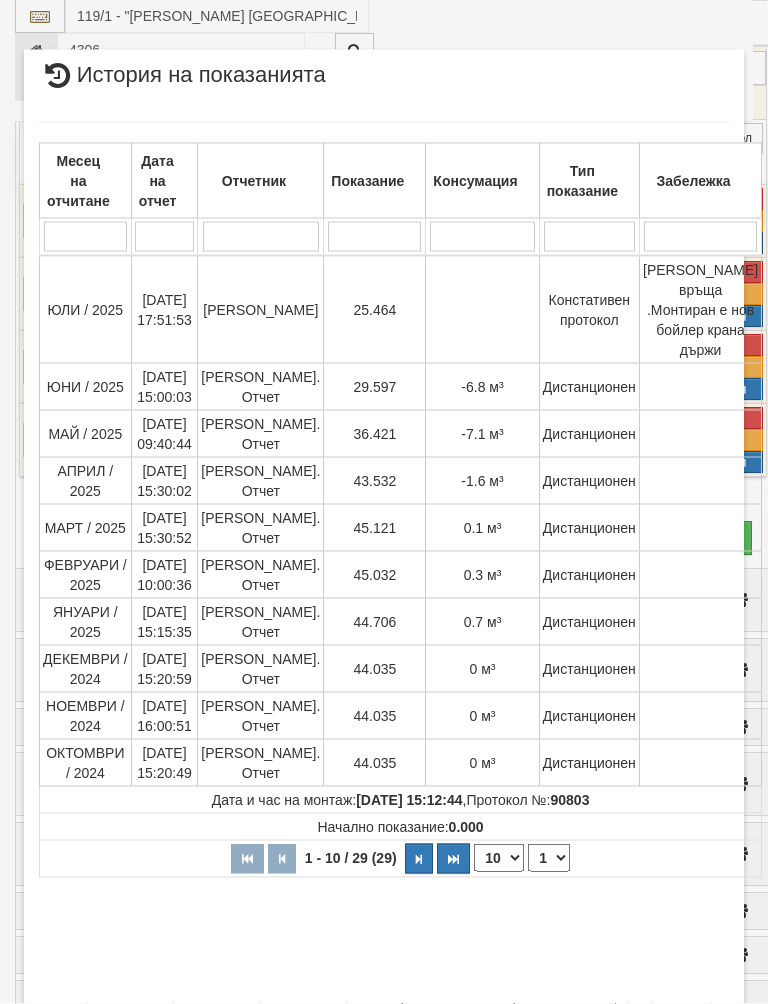 click on "Констативен протокол" at bounding box center (589, 310) 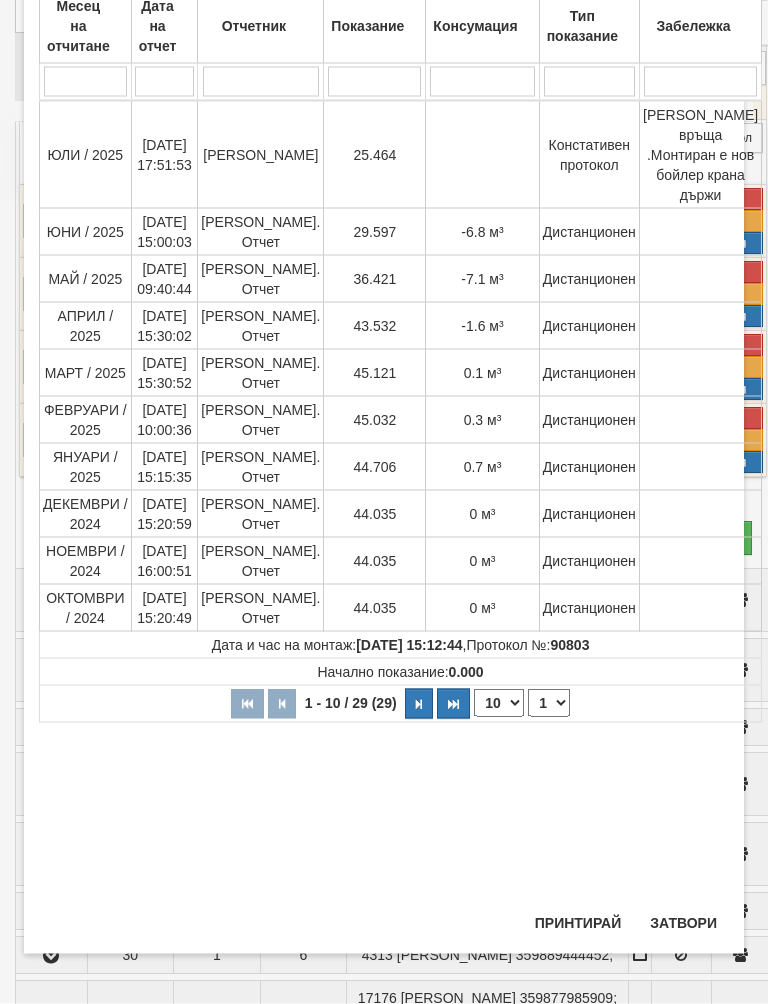 scroll, scrollTop: 155, scrollLeft: 0, axis: vertical 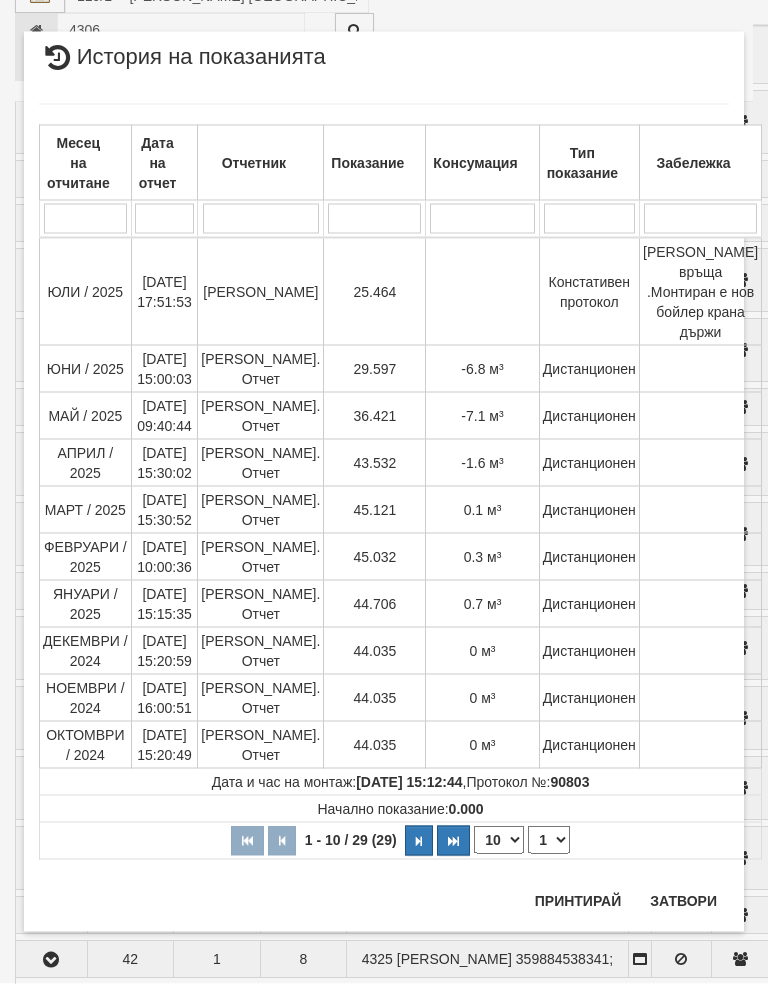 click on "Затвори" at bounding box center (683, 921) 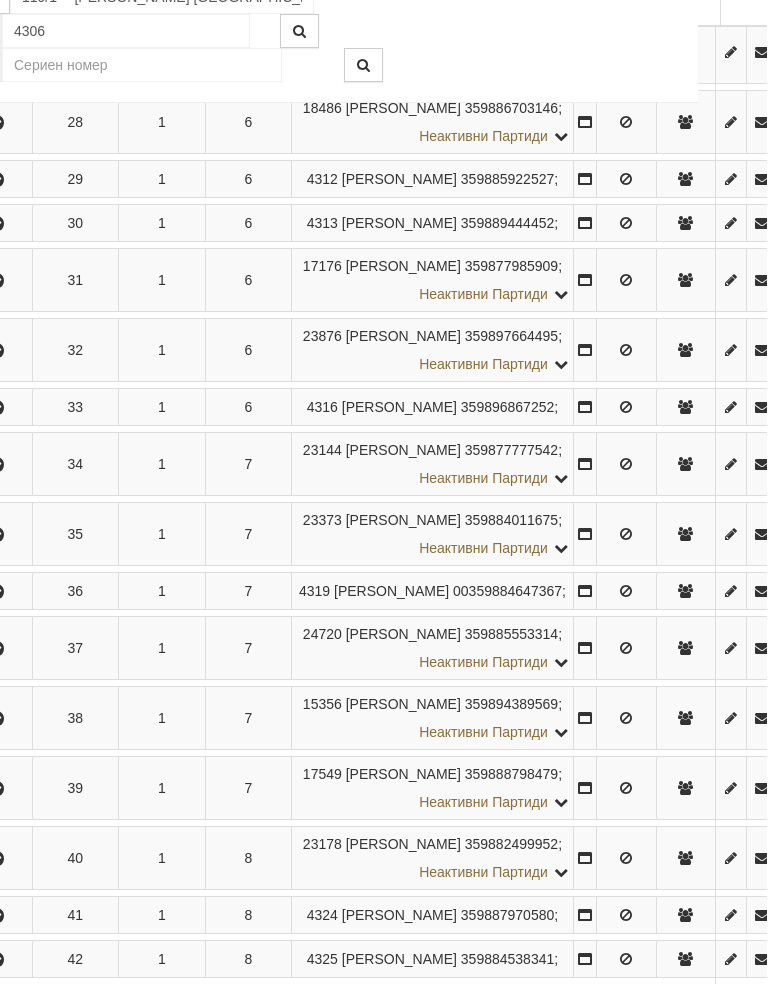 scroll, scrollTop: 2379, scrollLeft: 54, axis: both 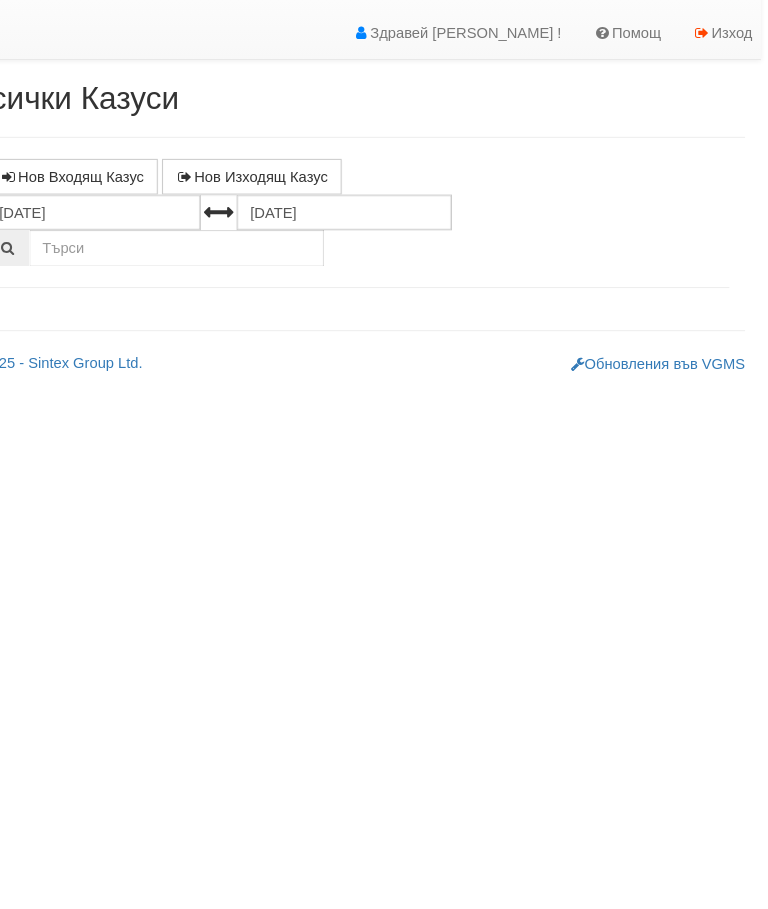 select on "10" 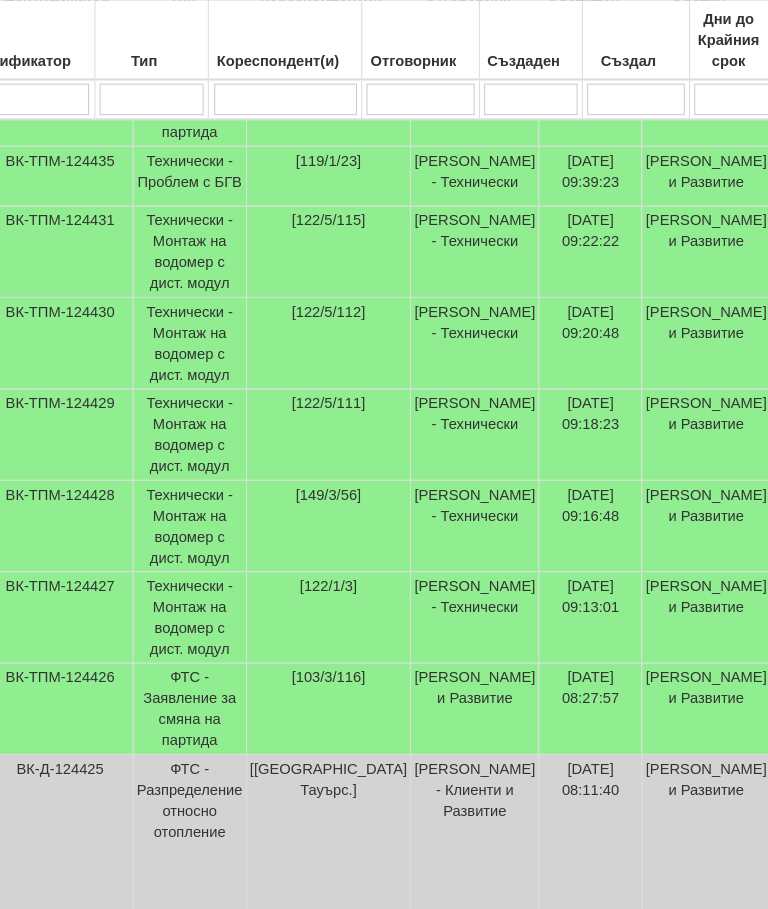 scroll, scrollTop: 592, scrollLeft: 7, axis: both 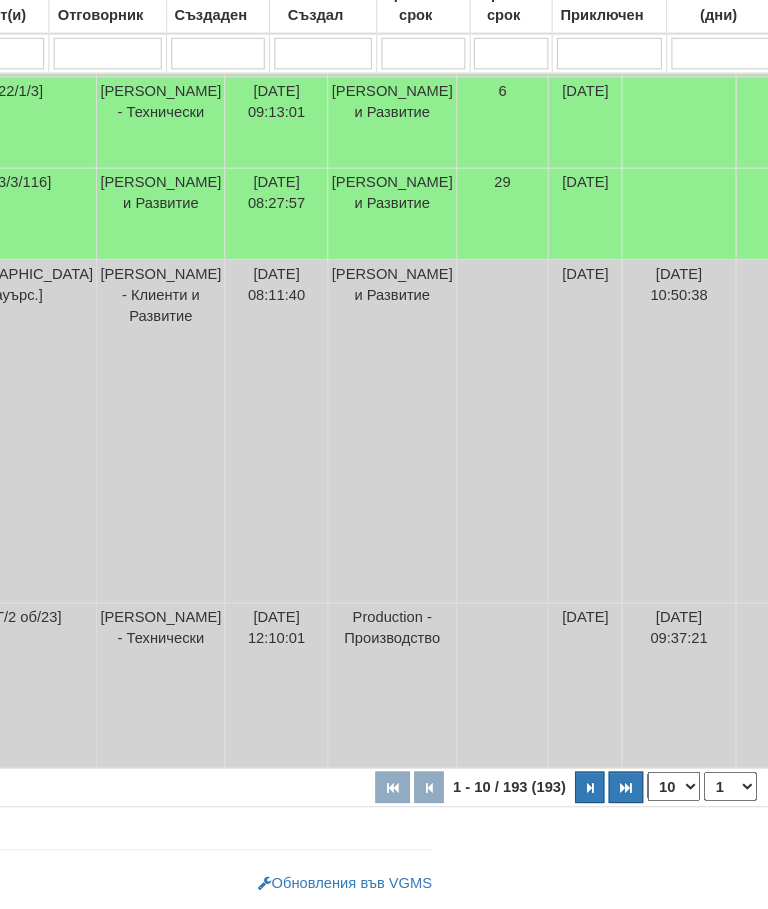 click at bounding box center [598, 793] 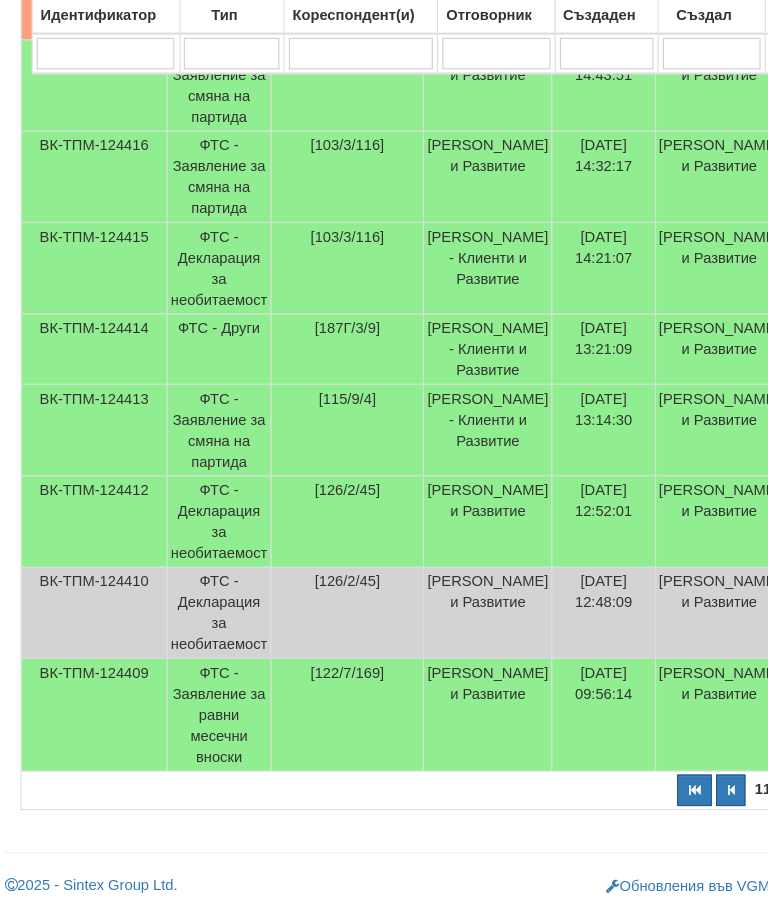scroll, scrollTop: 928, scrollLeft: 0, axis: vertical 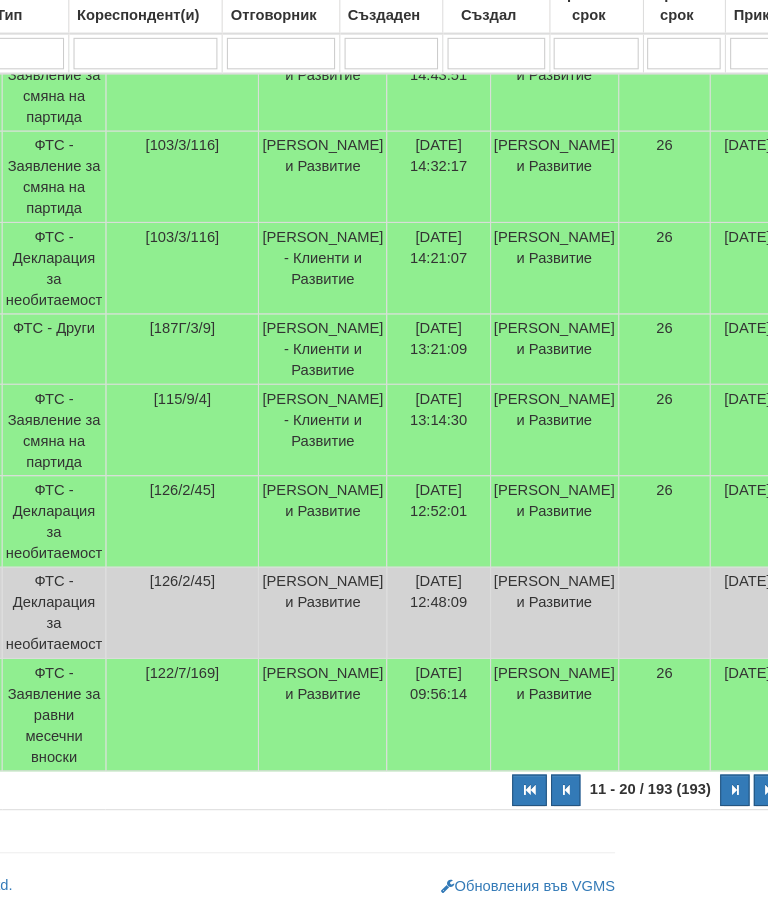 click at bounding box center (737, 796) 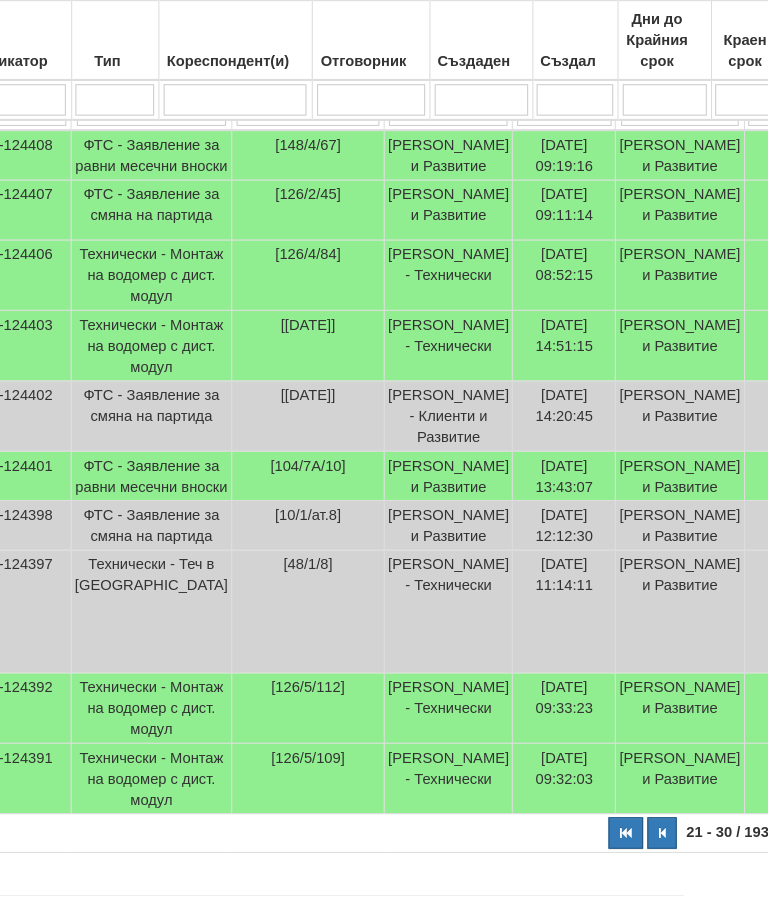 scroll, scrollTop: 900, scrollLeft: 102, axis: both 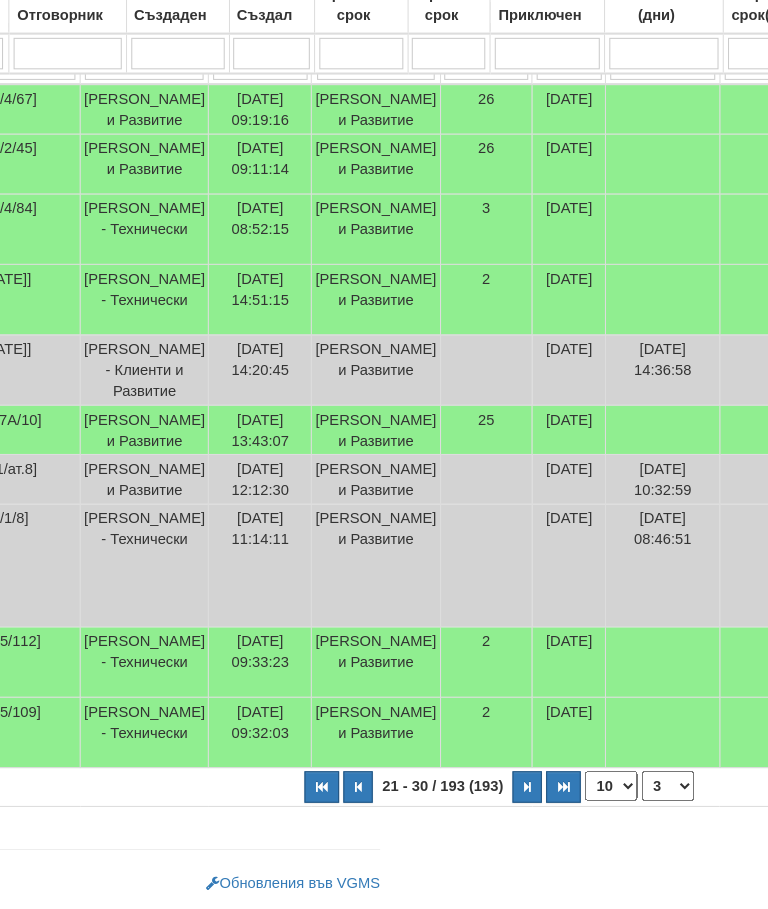 click at bounding box center [502, 793] 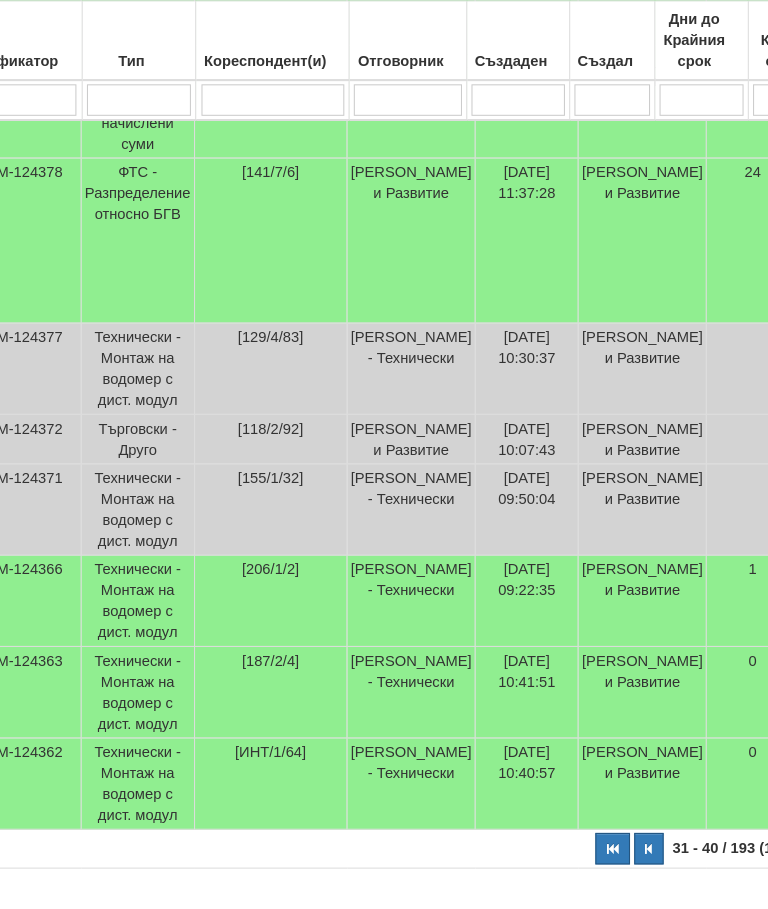 scroll, scrollTop: 790, scrollLeft: 92, axis: both 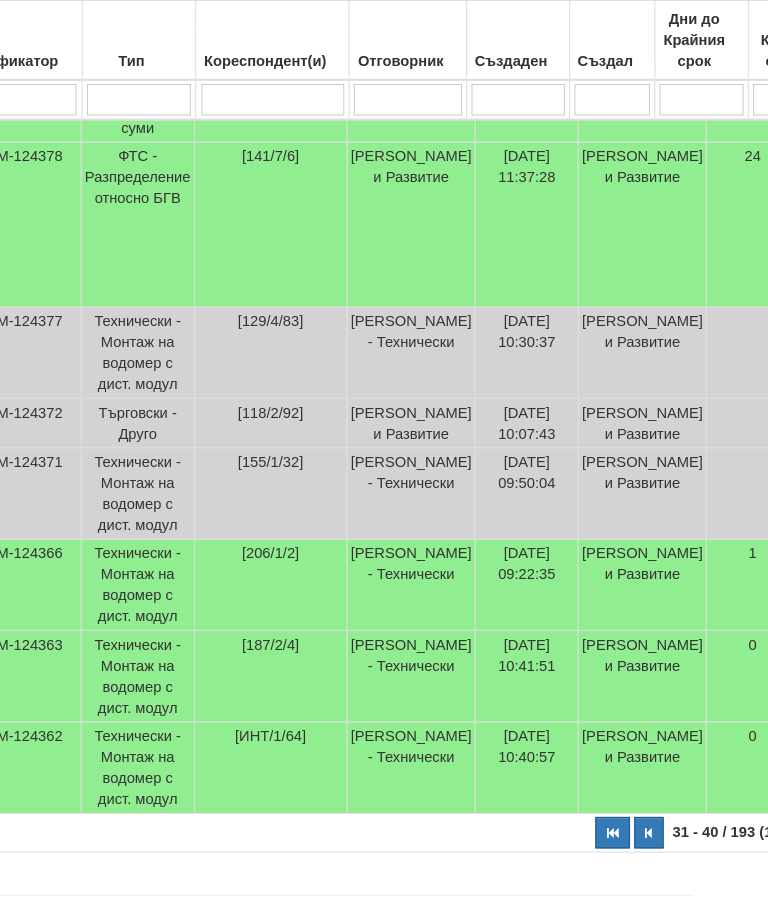 click at bounding box center (388, 95) 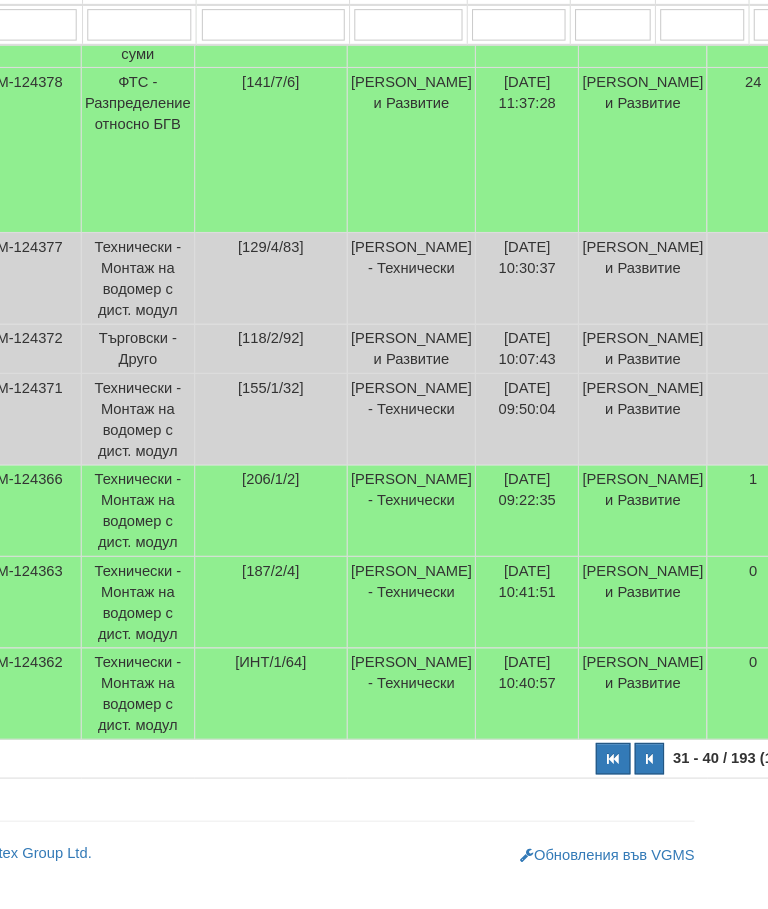 type on "П" 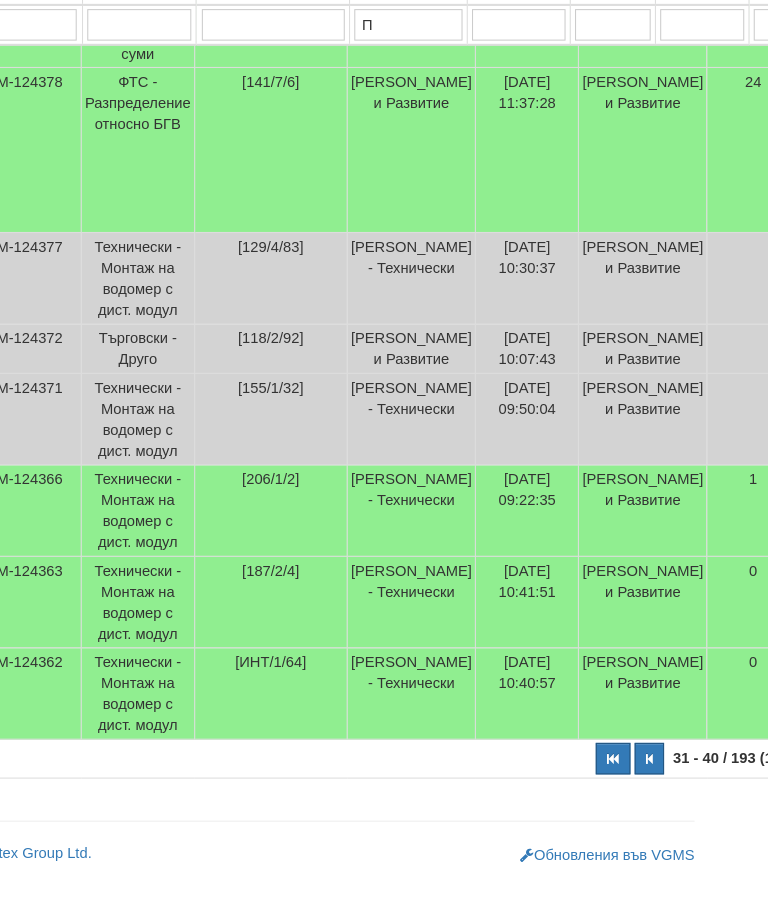 type on "П" 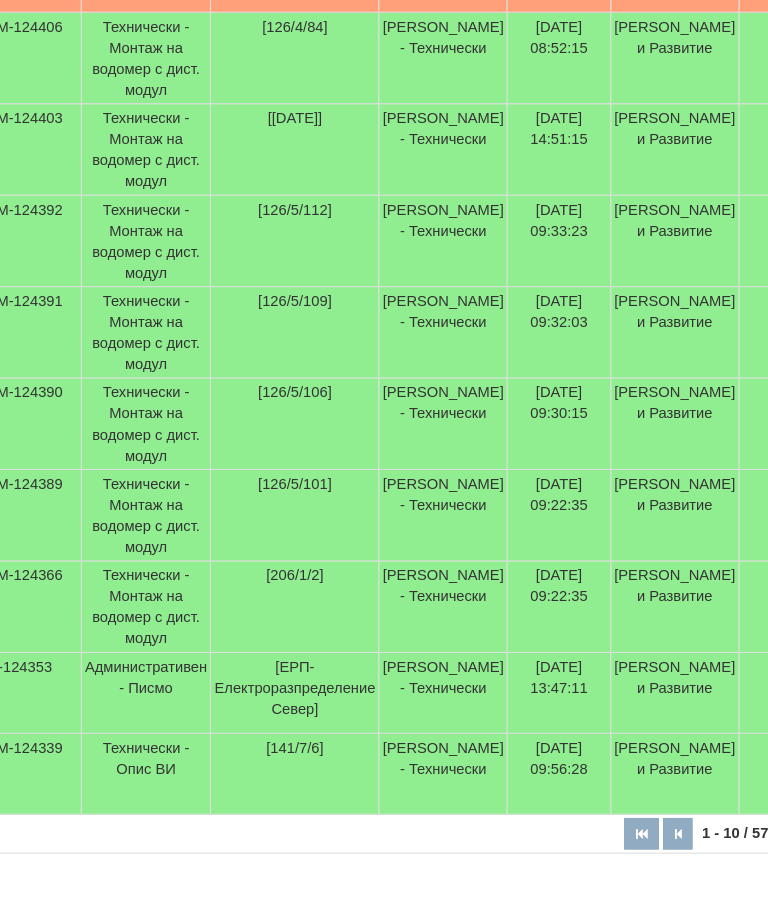 scroll, scrollTop: 179, scrollLeft: 0, axis: vertical 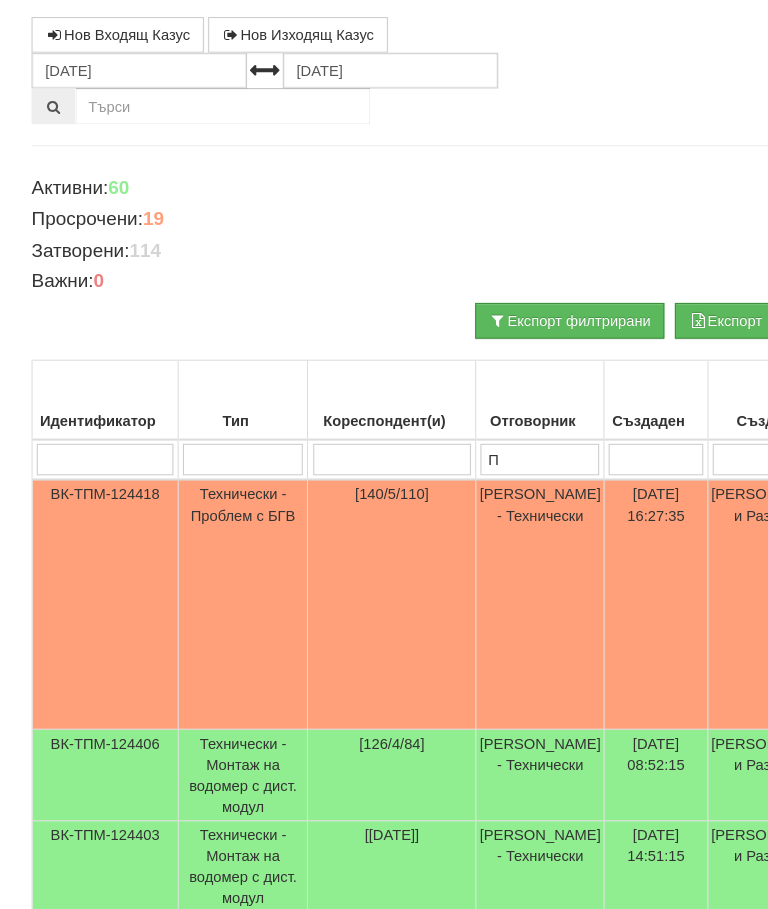 type on "Пе" 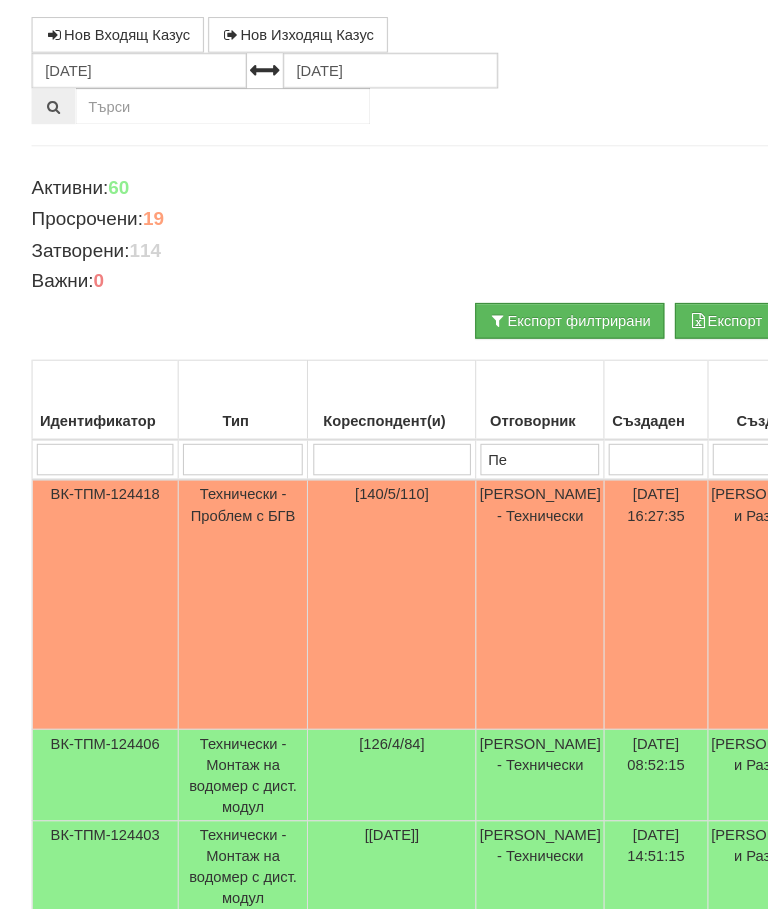 type on "Пе" 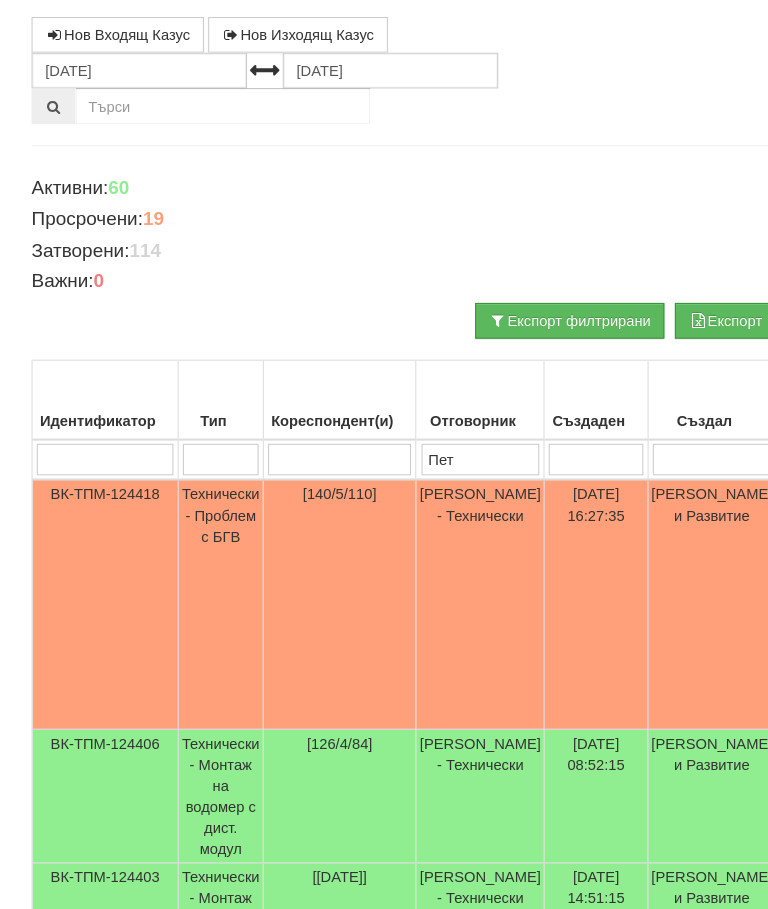type on "Пет" 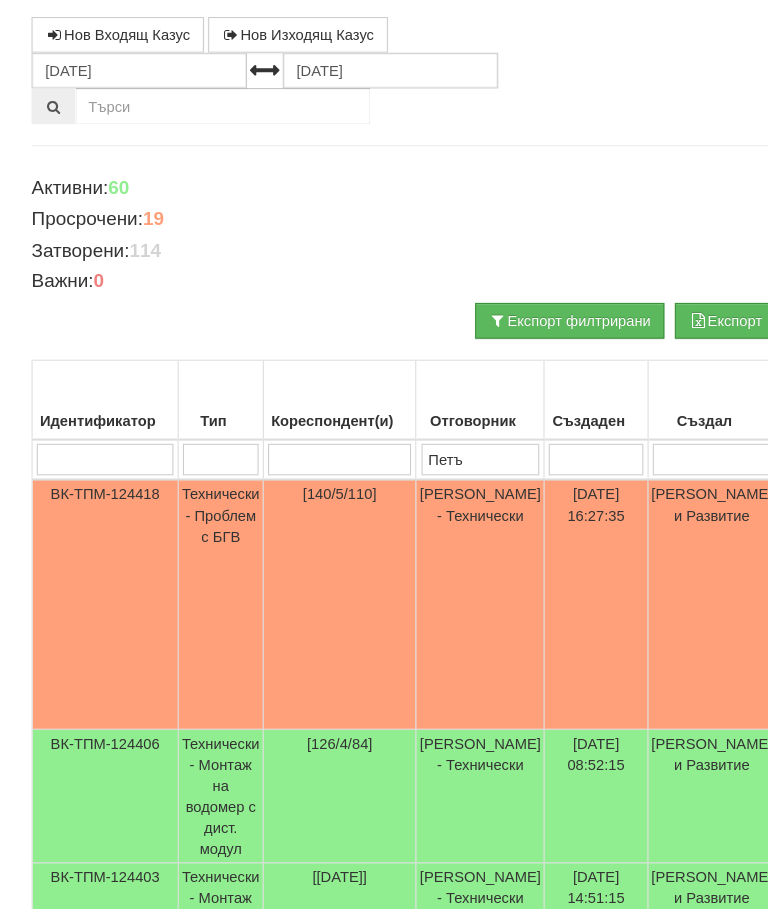 type on "Петър" 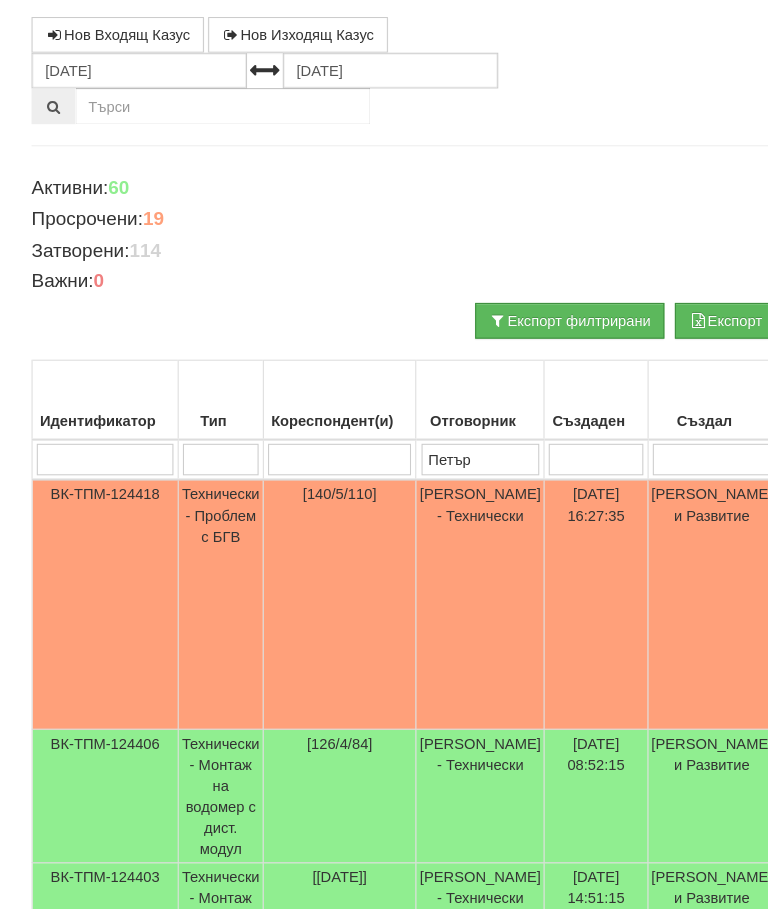 type on "Петър" 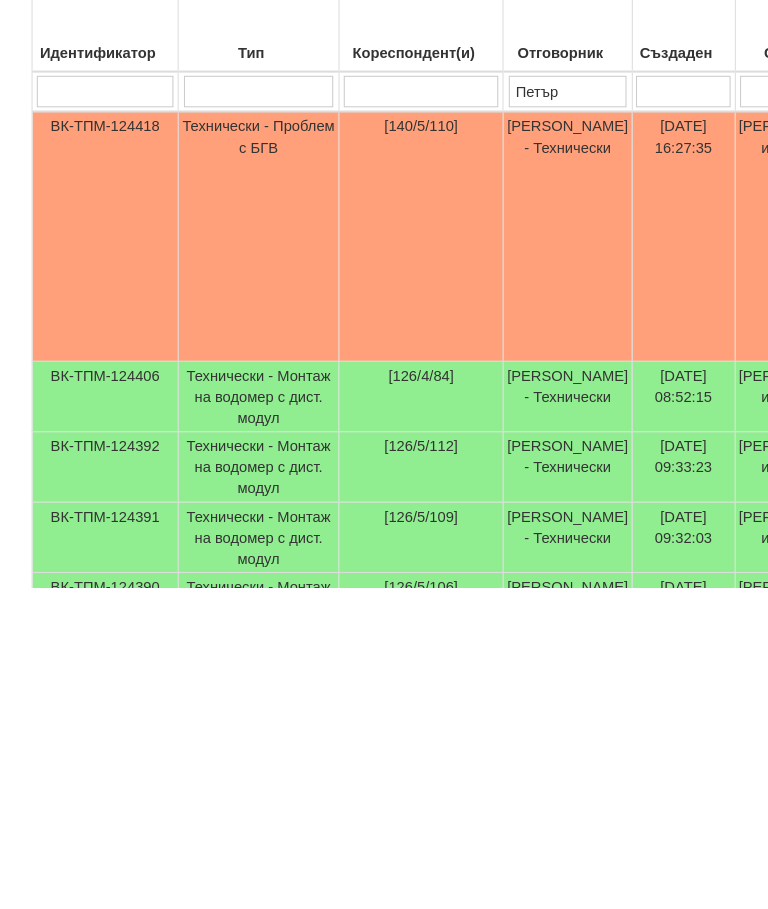 scroll, scrollTop: 179, scrollLeft: 620, axis: both 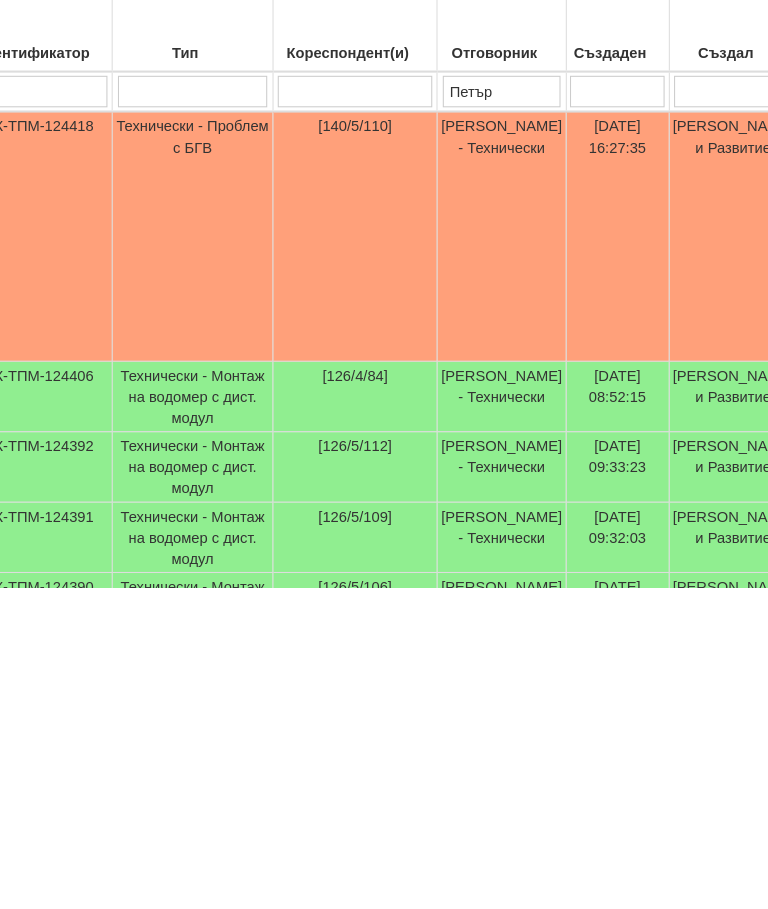 type on "Петър" 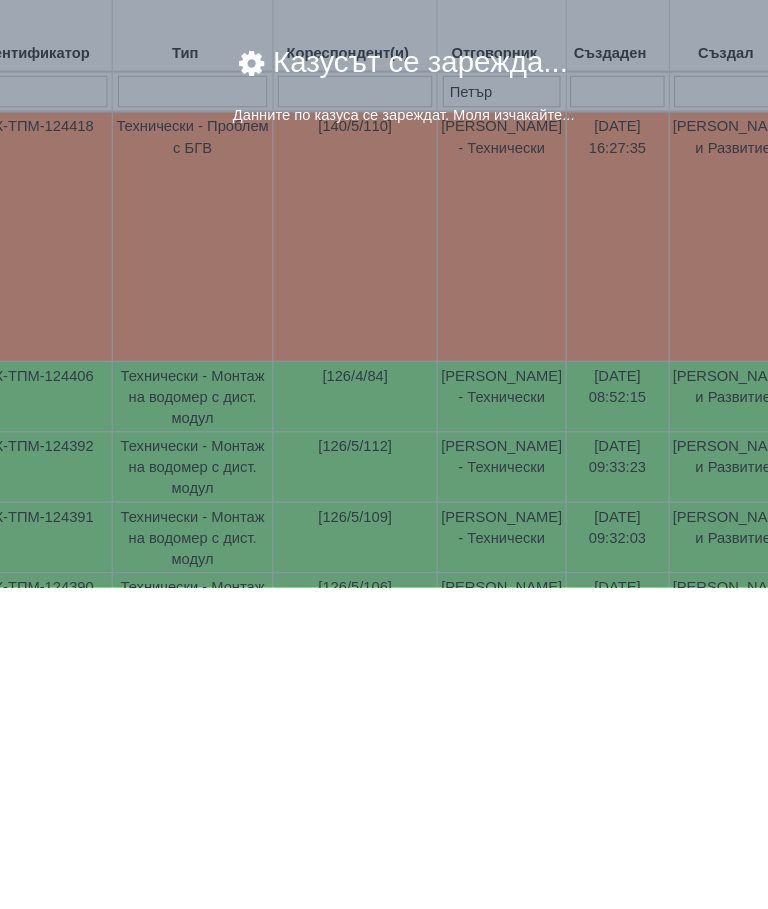 scroll, scrollTop: 486, scrollLeft: 63, axis: both 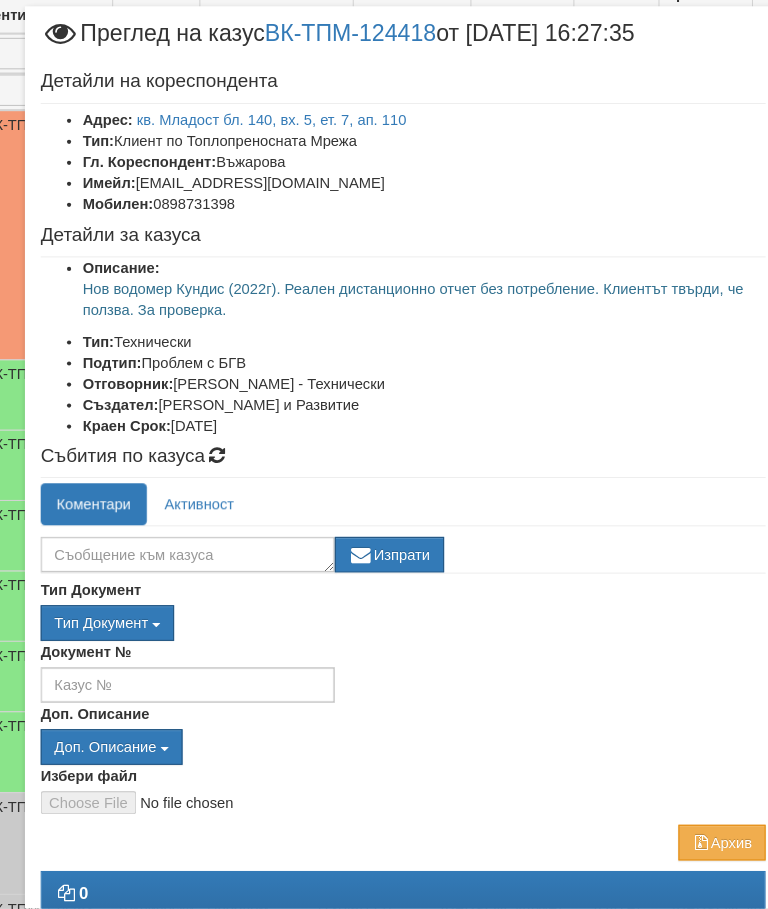 click on "кв. Младост бл. 140, вх. 5, ет. 7, ап. 110" at bounding box center [259, 158] 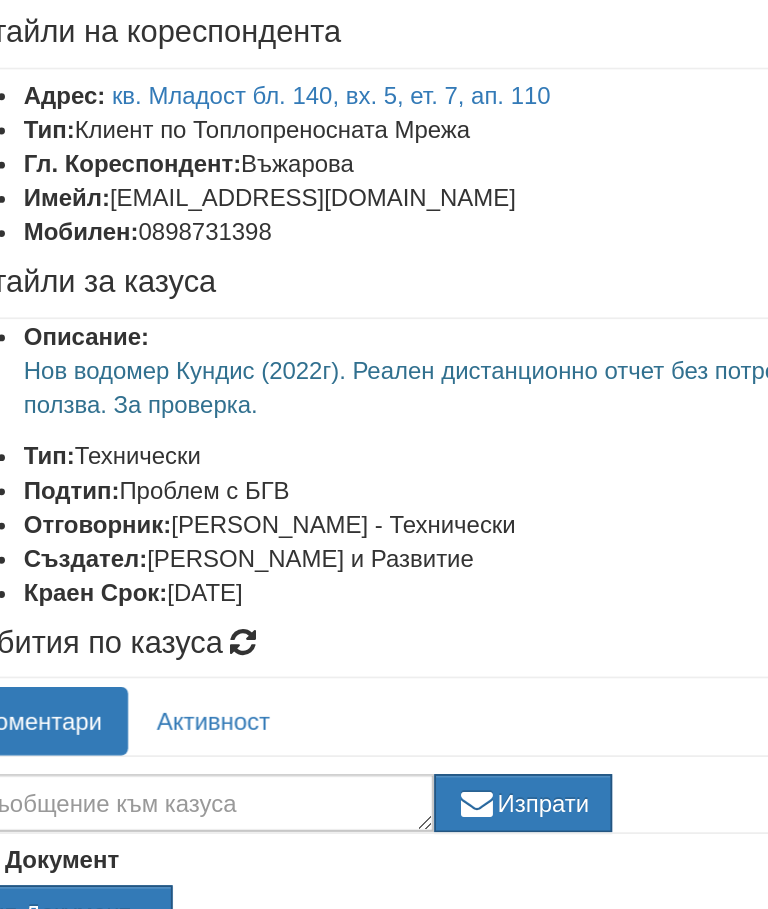 scroll, scrollTop: 485, scrollLeft: 0, axis: vertical 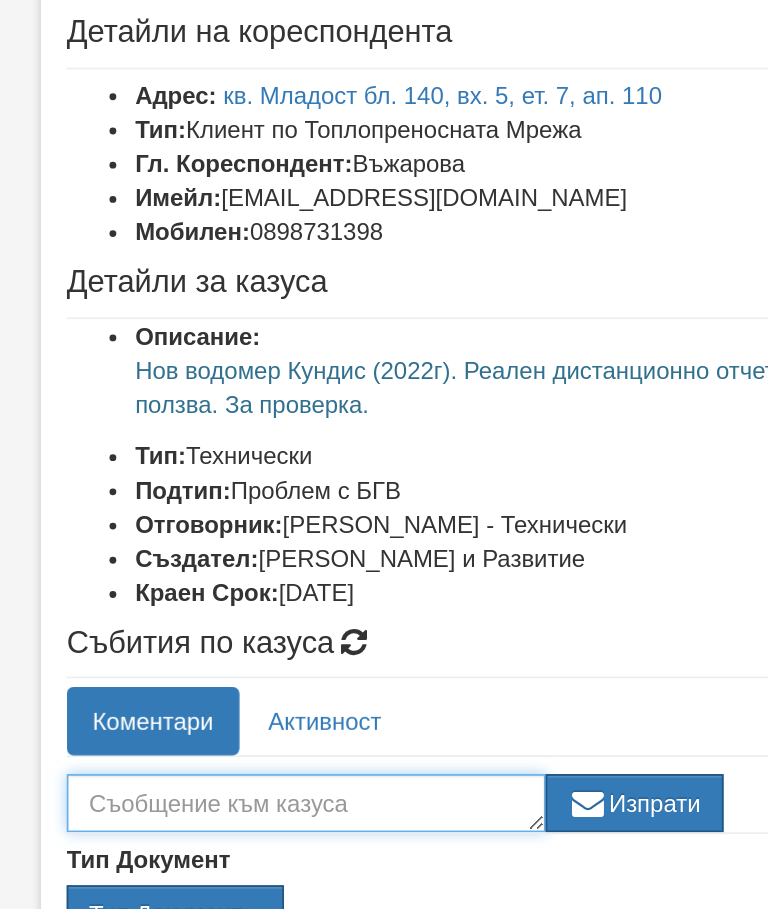 click at bounding box center [179, 572] 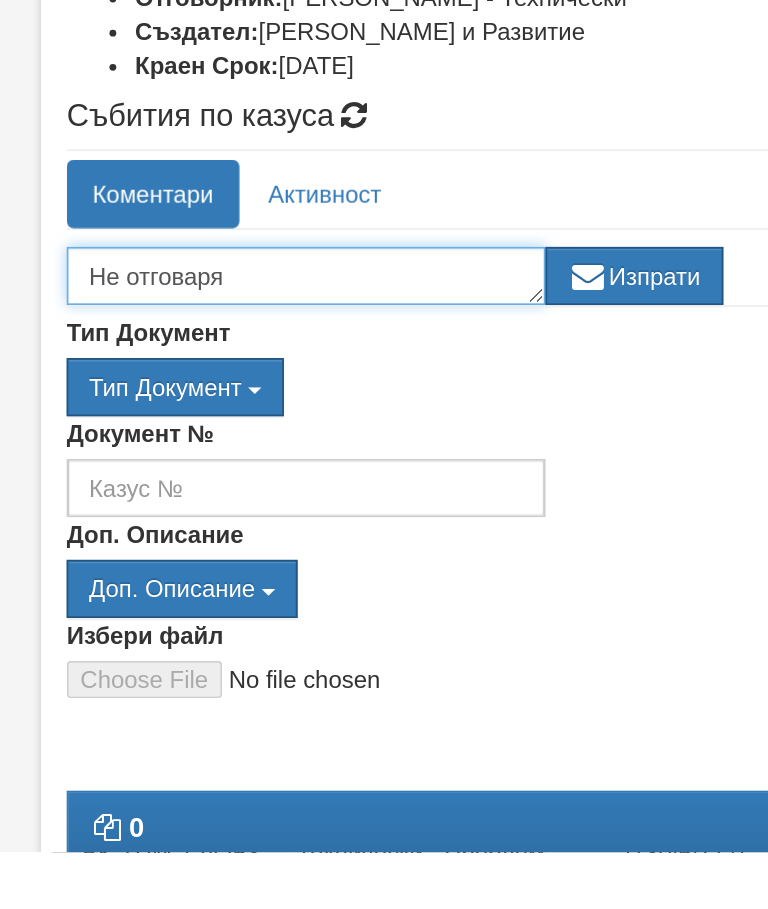 type on "Не отговаря" 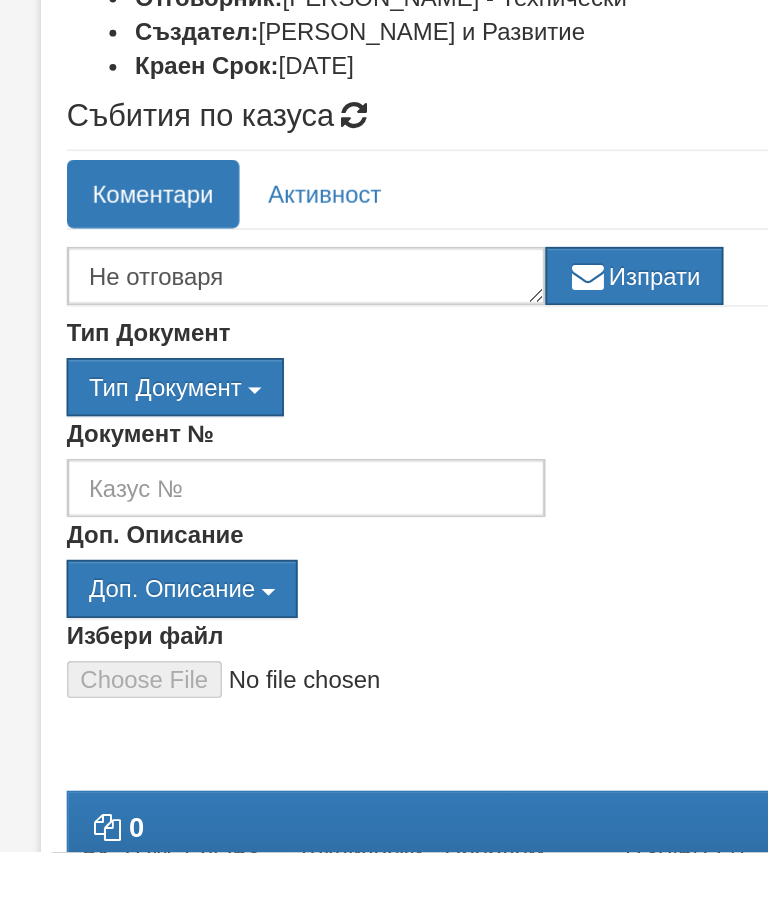 click on "Изпрати" at bounding box center [371, 572] 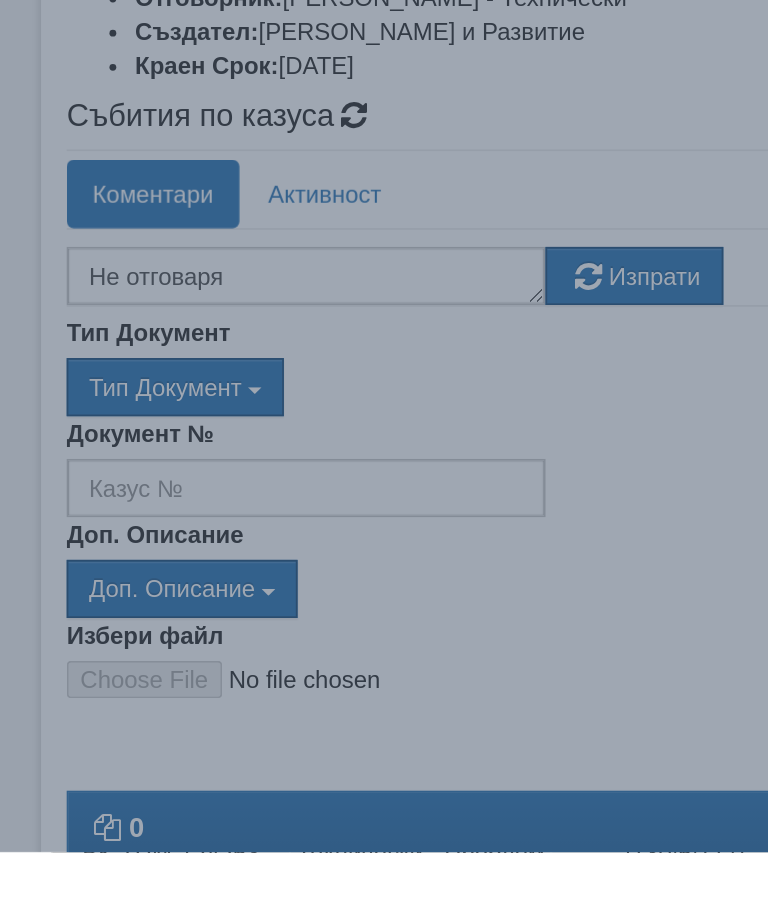 scroll, scrollTop: 519, scrollLeft: 0, axis: vertical 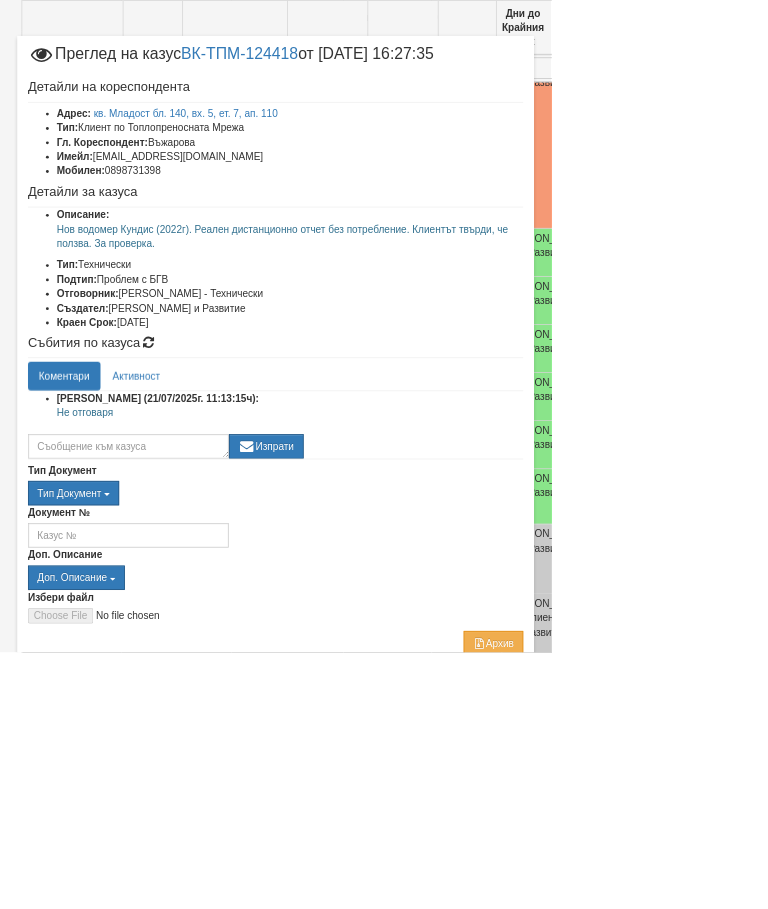 click on "Отказ" at bounding box center (693, 1096) 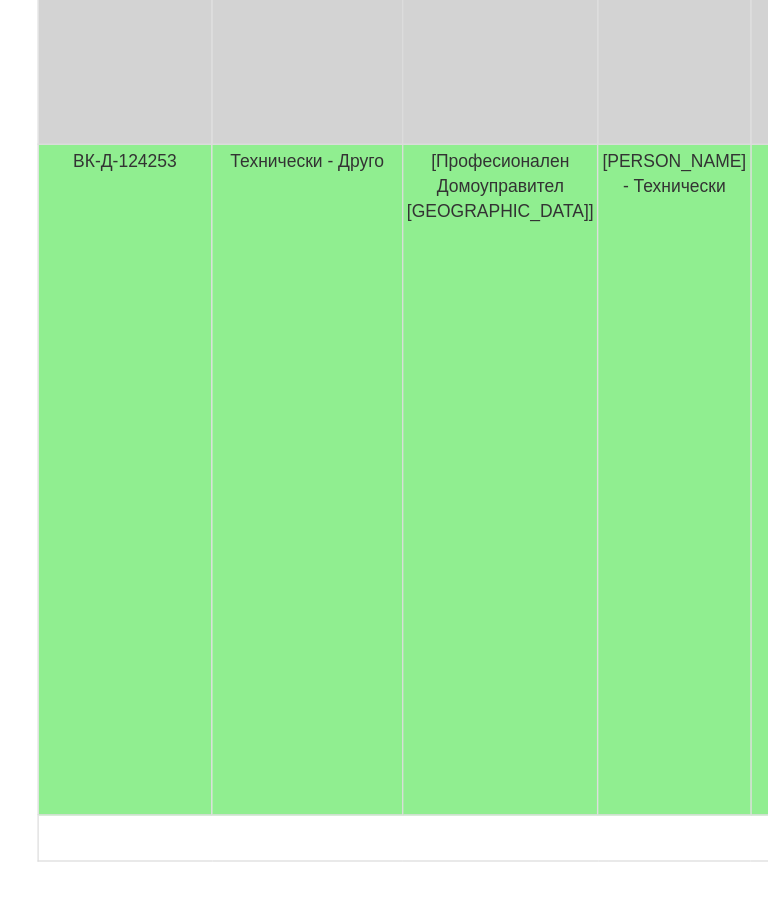 scroll, scrollTop: 1648, scrollLeft: 0, axis: vertical 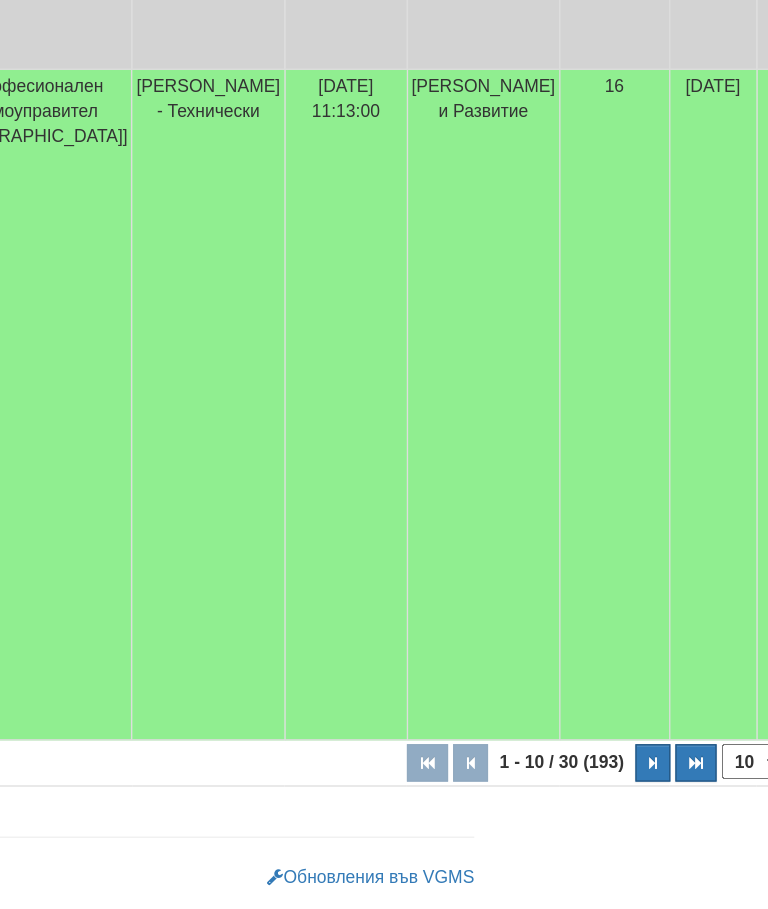 click at bounding box center [675, 793] 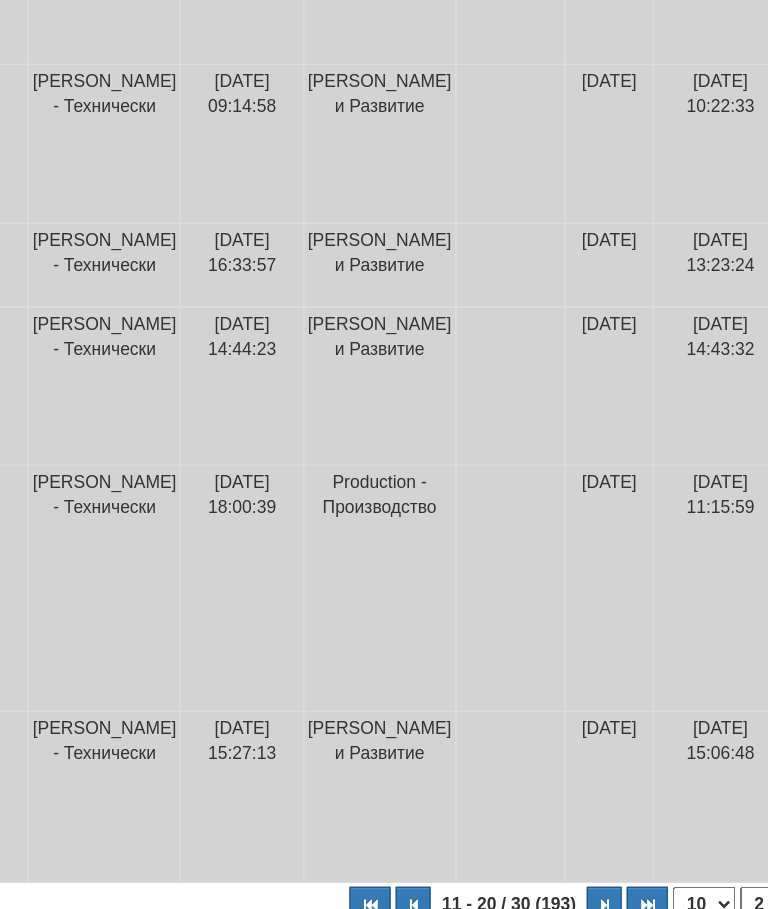 click at bounding box center [636, 846] 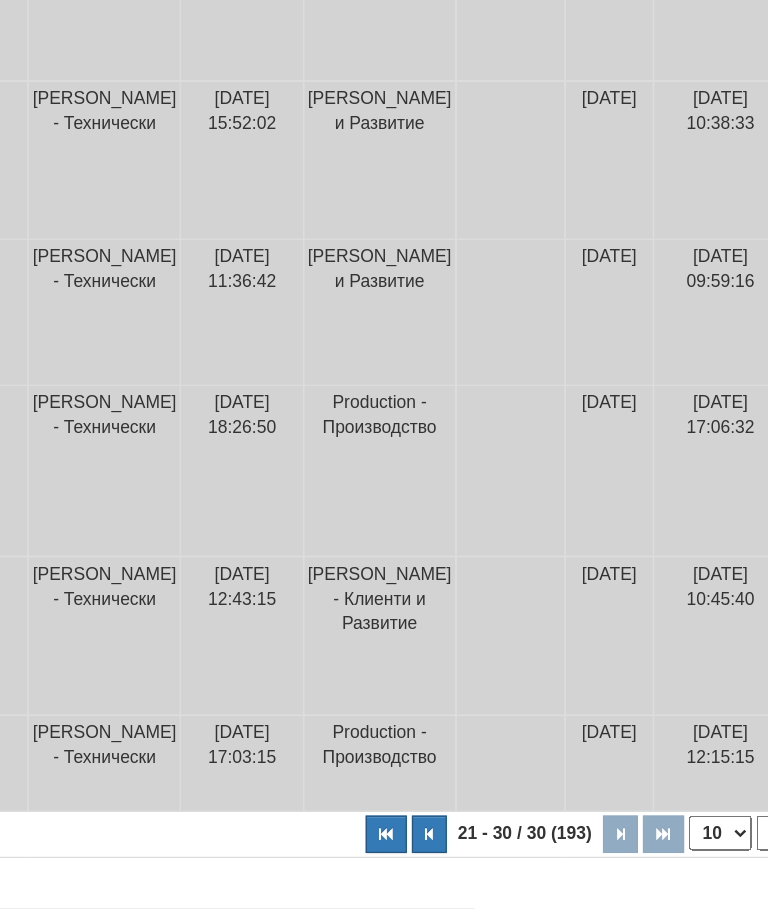 scroll, scrollTop: 1058, scrollLeft: 221, axis: both 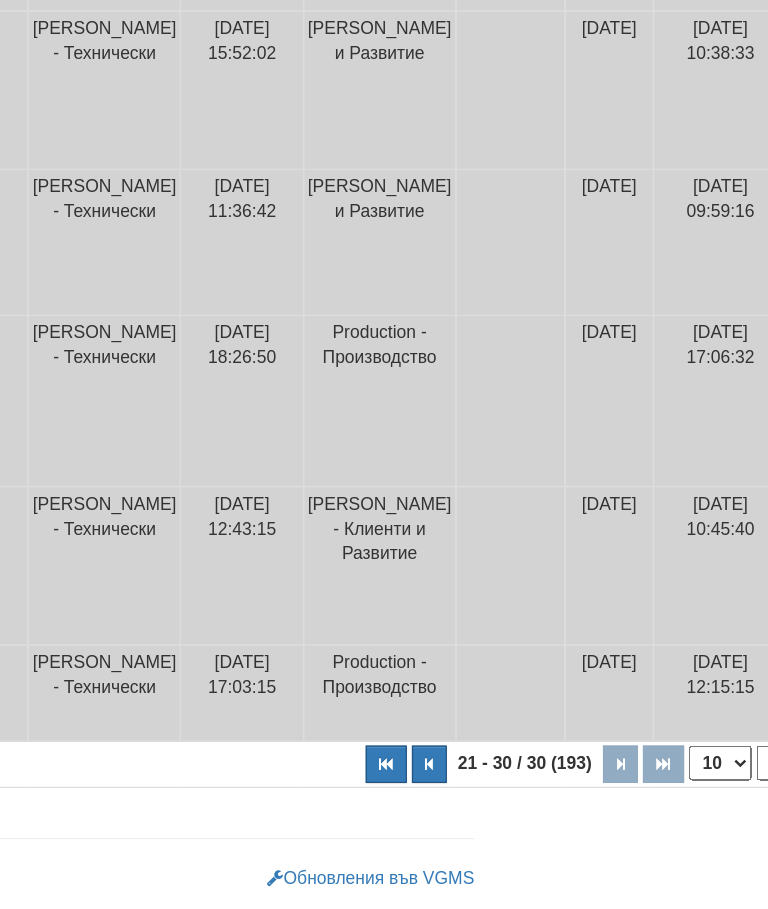 click at bounding box center (461, 793) 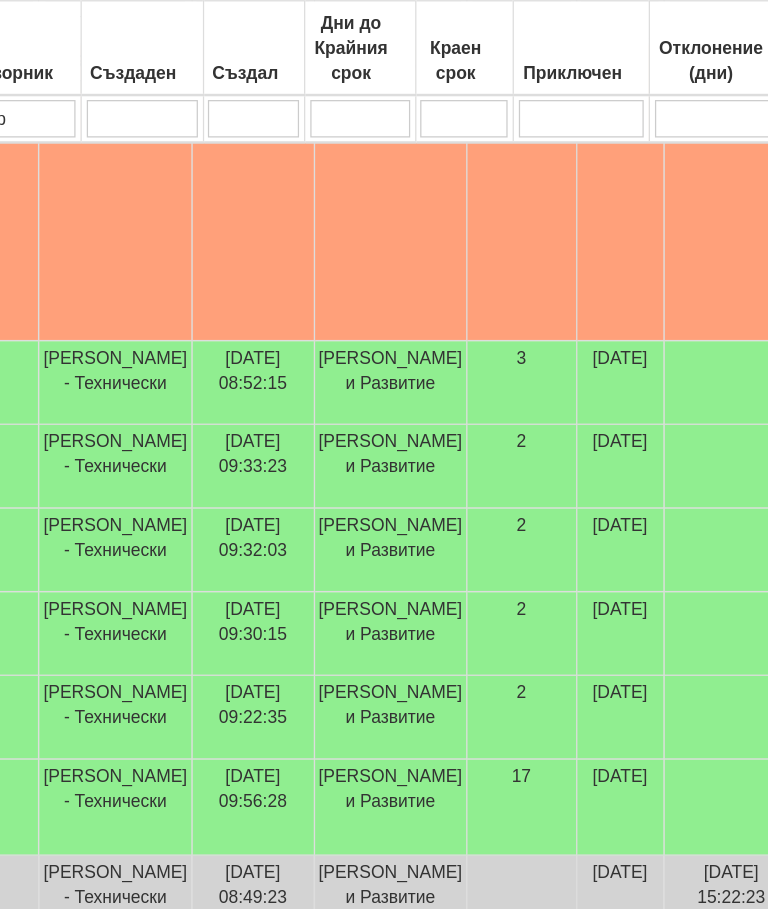 scroll, scrollTop: 600, scrollLeft: 448, axis: both 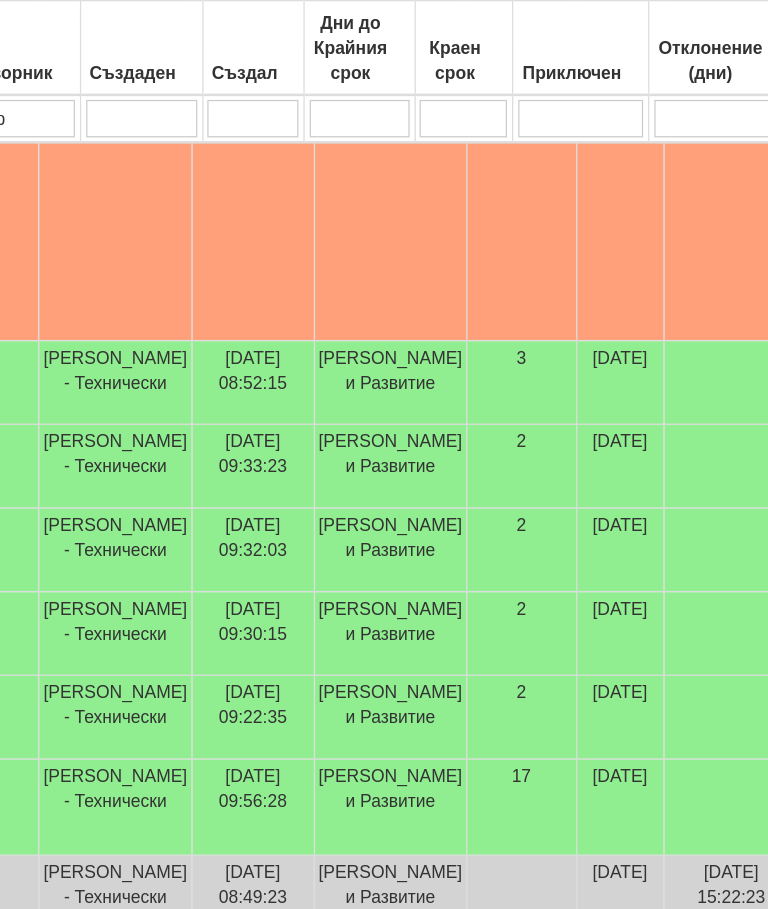 click at bounding box center (585, 306) 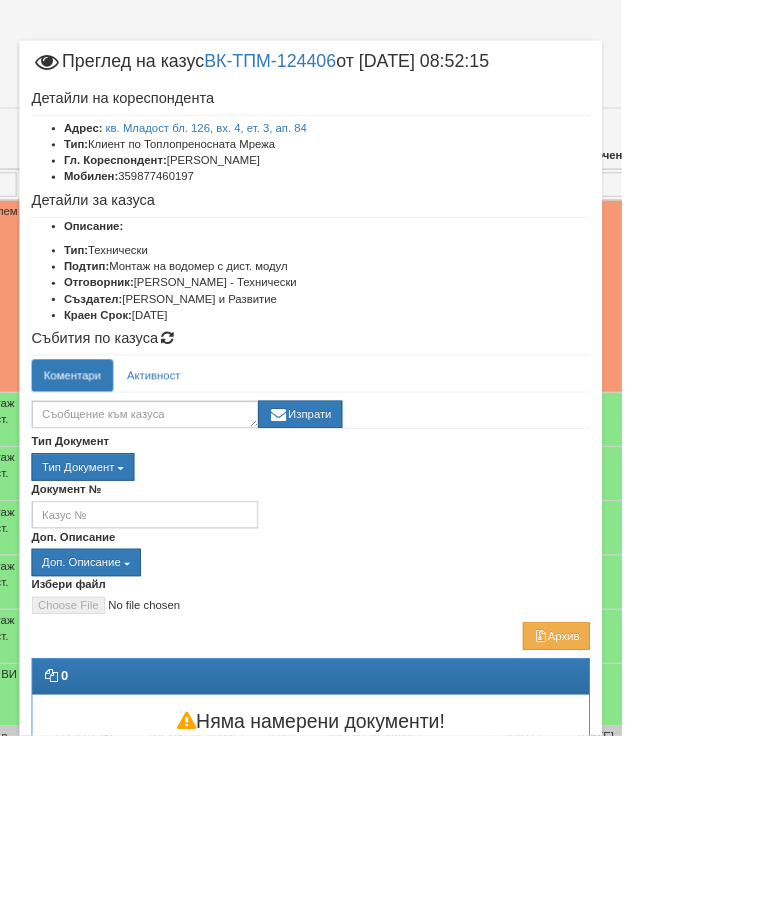 scroll, scrollTop: 381, scrollLeft: 292, axis: both 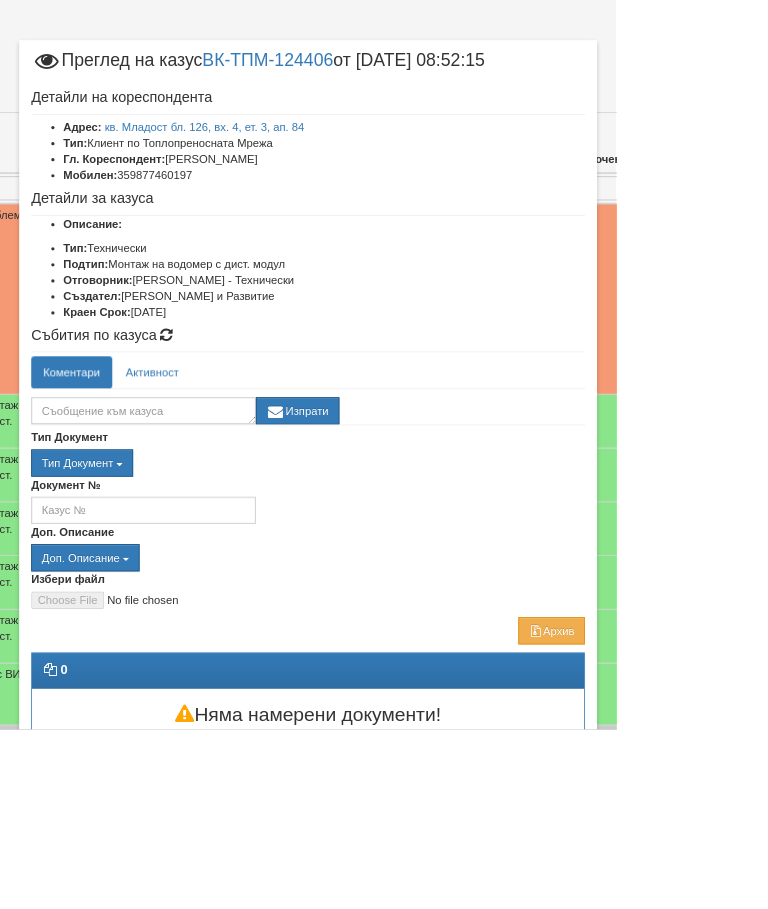 click on "Отказ" at bounding box center [693, 975] 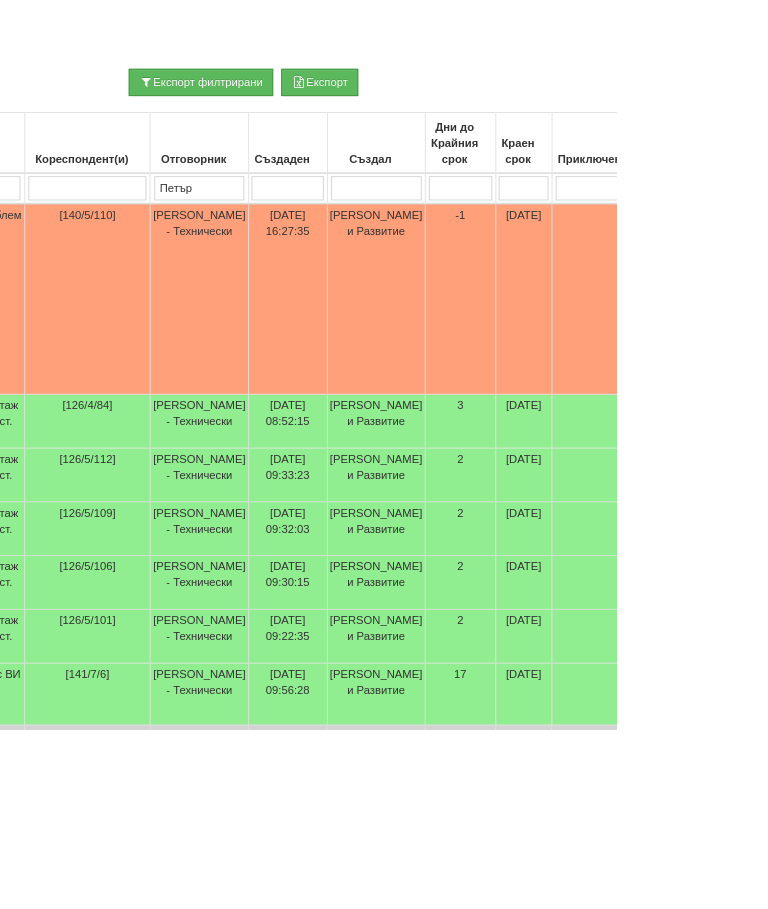 click on "20/07/2025" at bounding box center (652, 373) 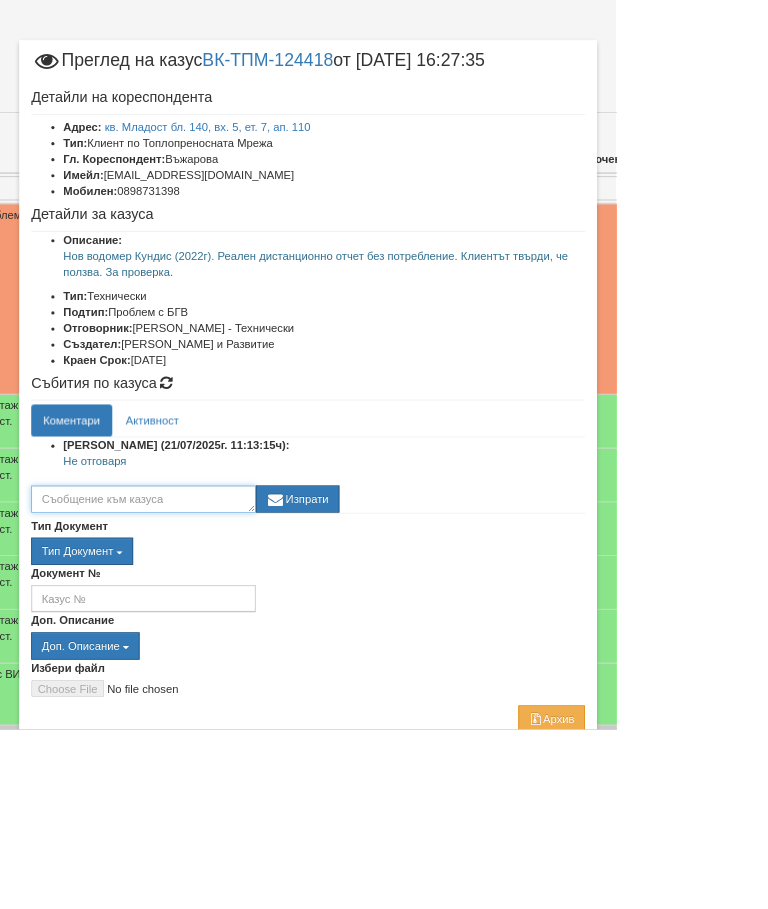 click at bounding box center [179, 622] 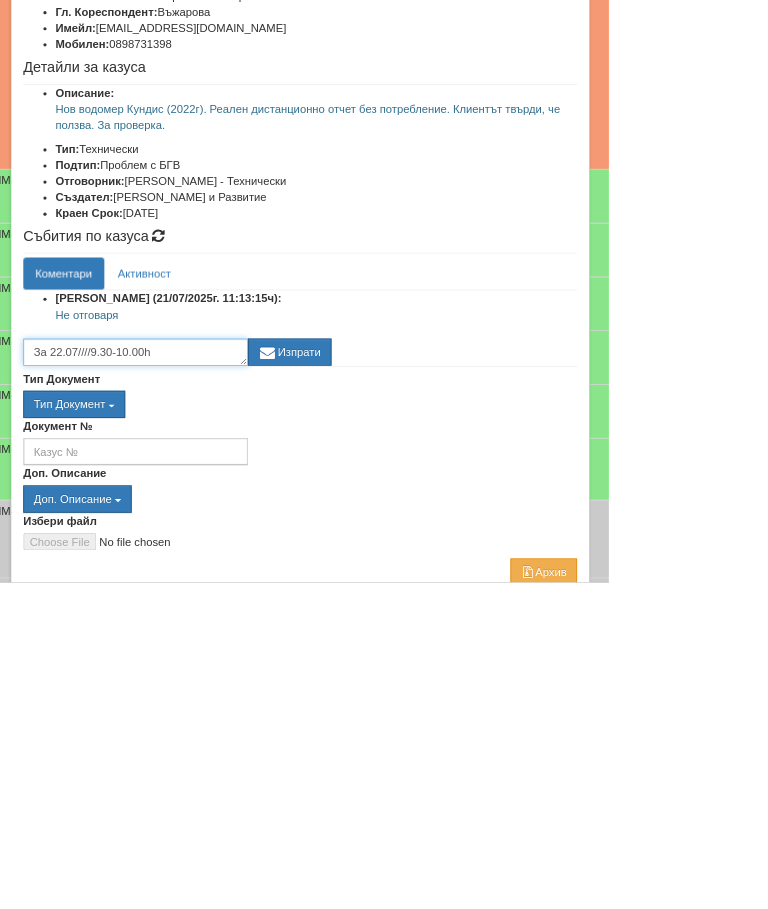 scroll, scrollTop: 478, scrollLeft: 74, axis: both 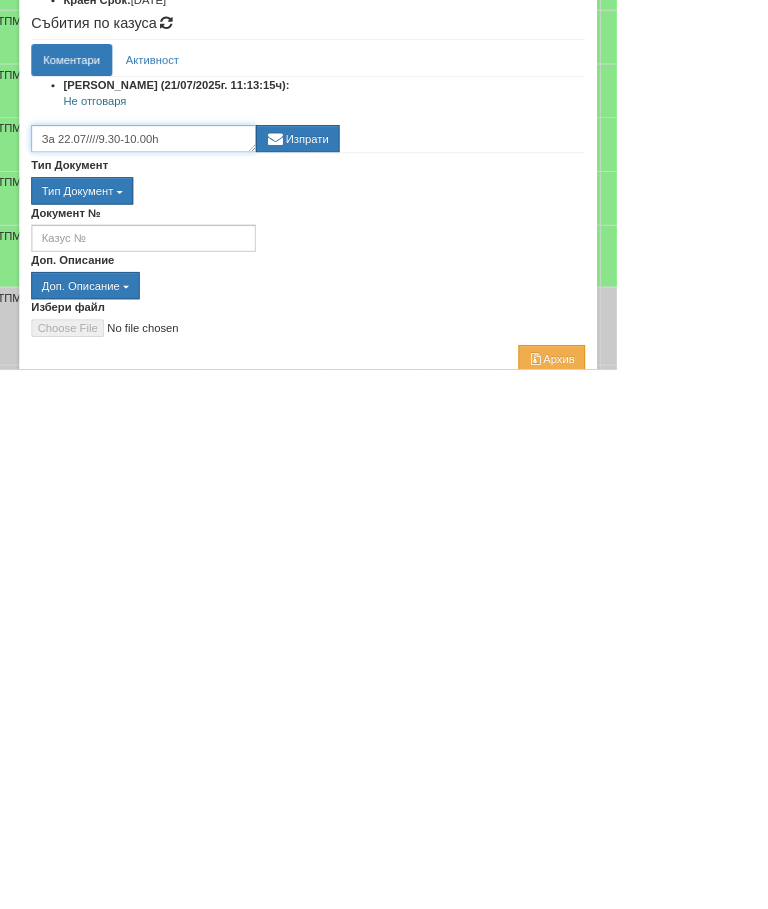 type on "За 22.07////9.30-10.00h" 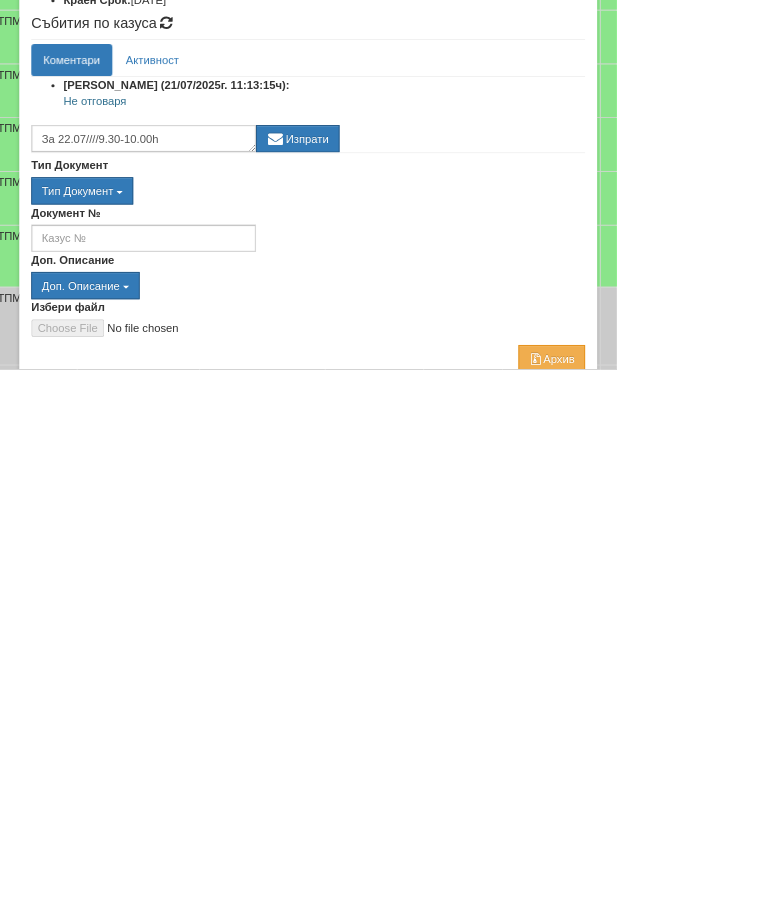 click on "Изпрати" at bounding box center [371, 622] 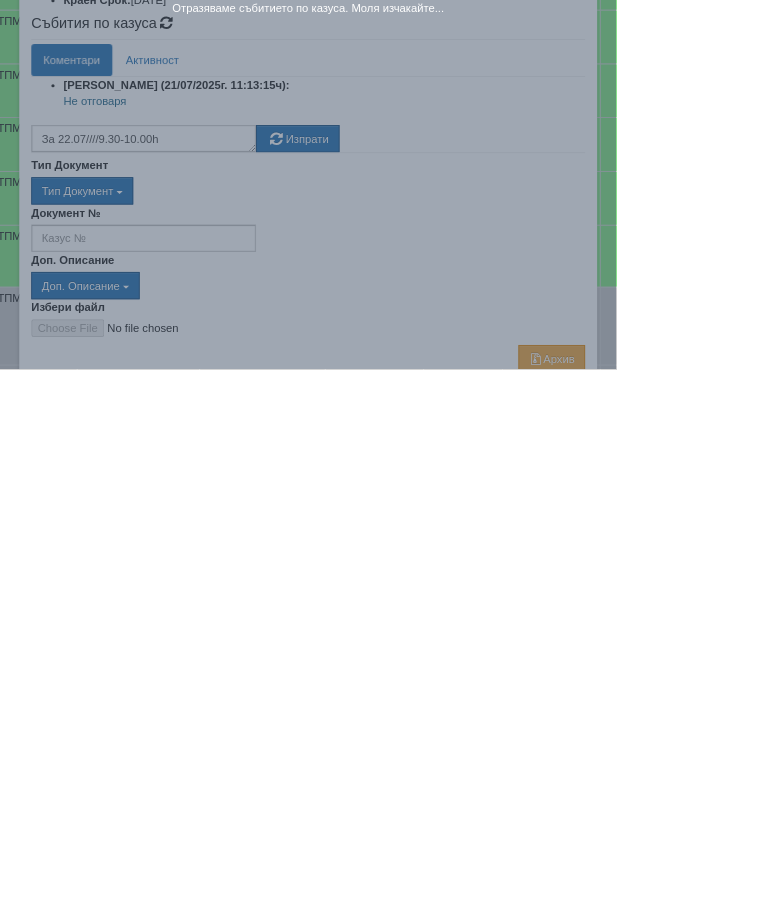 scroll, scrollTop: 928, scrollLeft: 74, axis: both 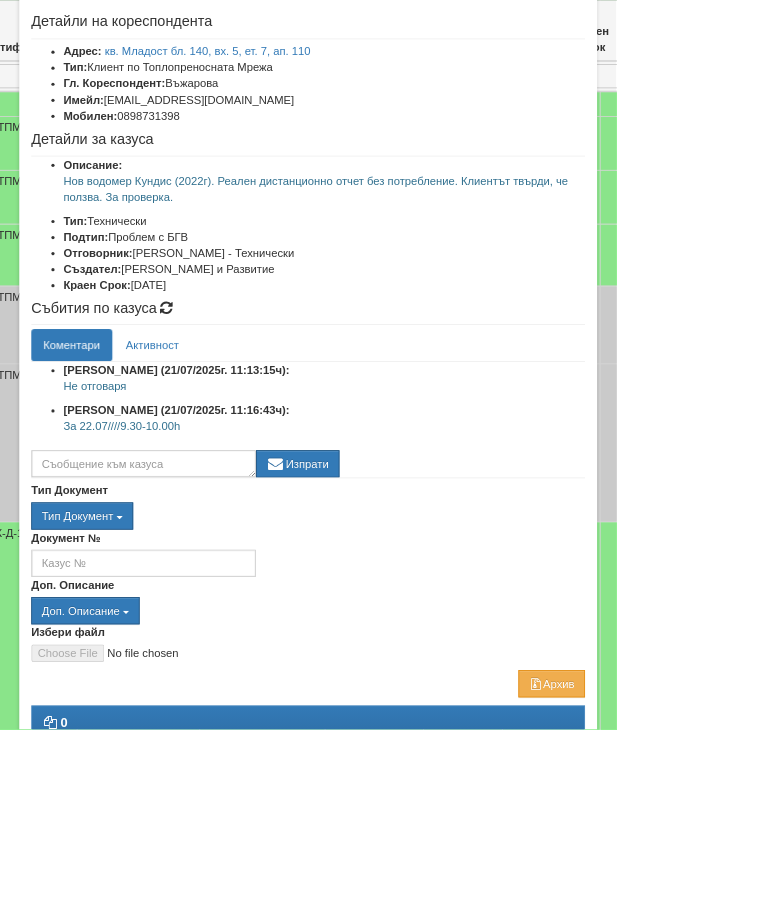 click on "Отказ" at bounding box center [693, 1052] 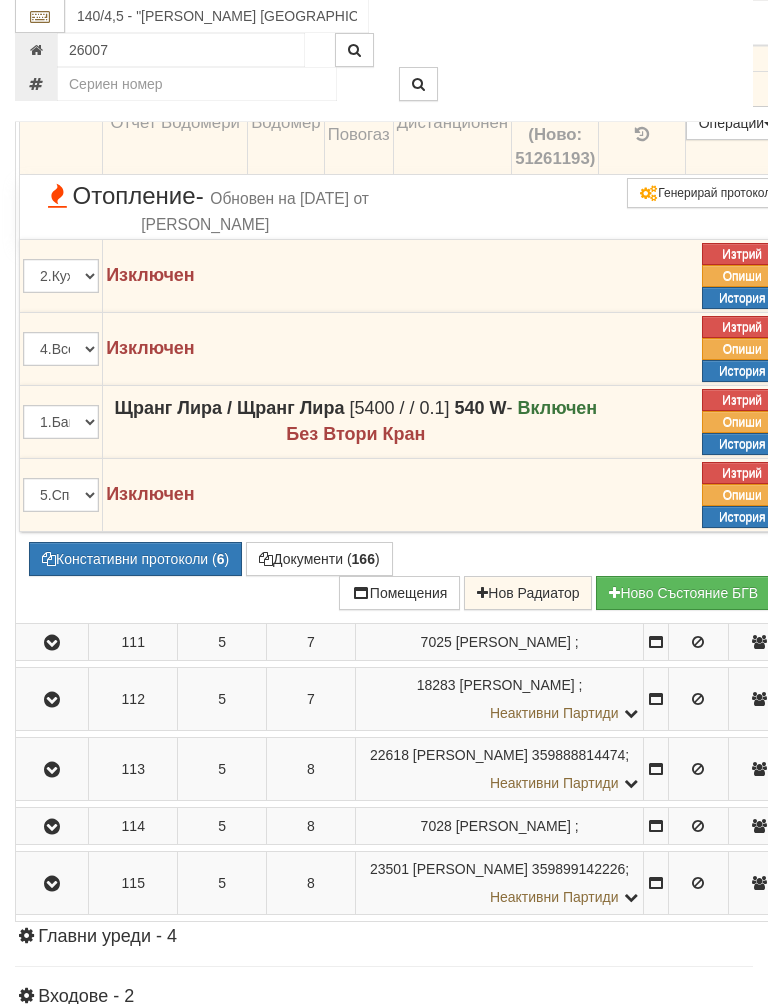 scroll, scrollTop: 2925, scrollLeft: 0, axis: vertical 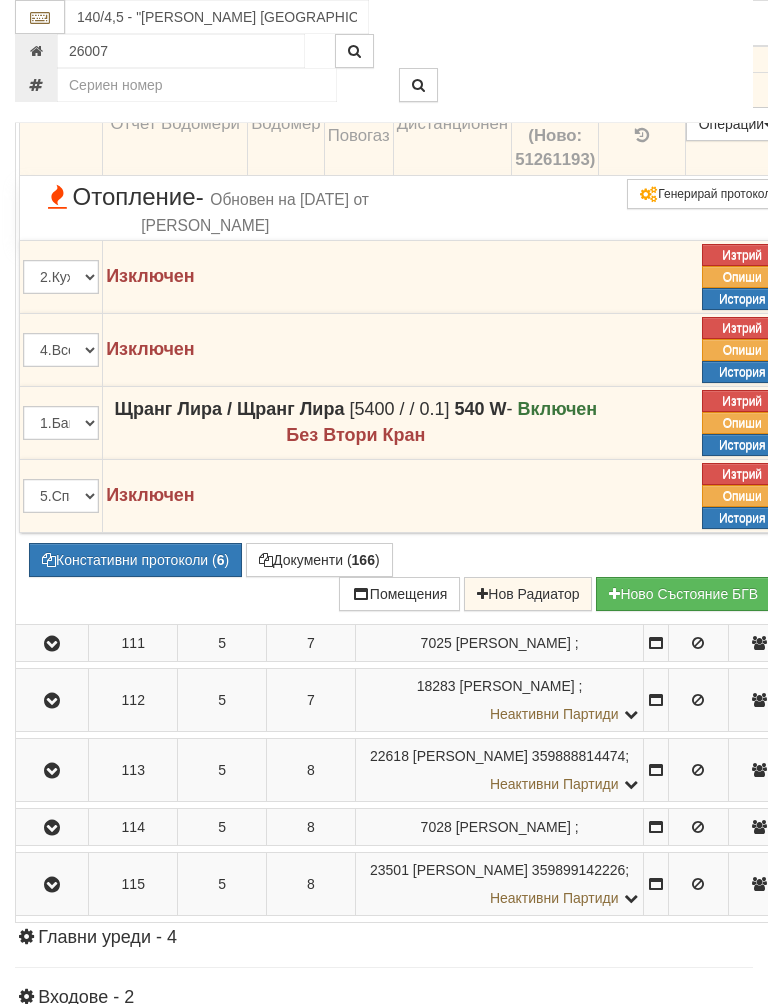 click at bounding box center [642, -47] 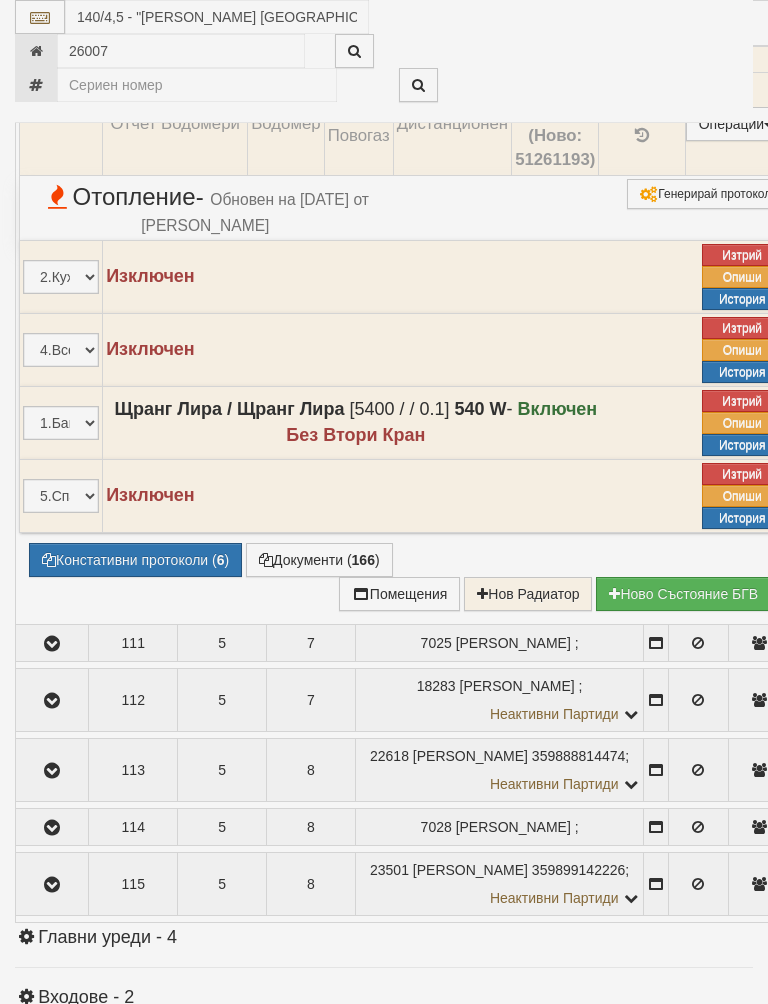 select on "10" 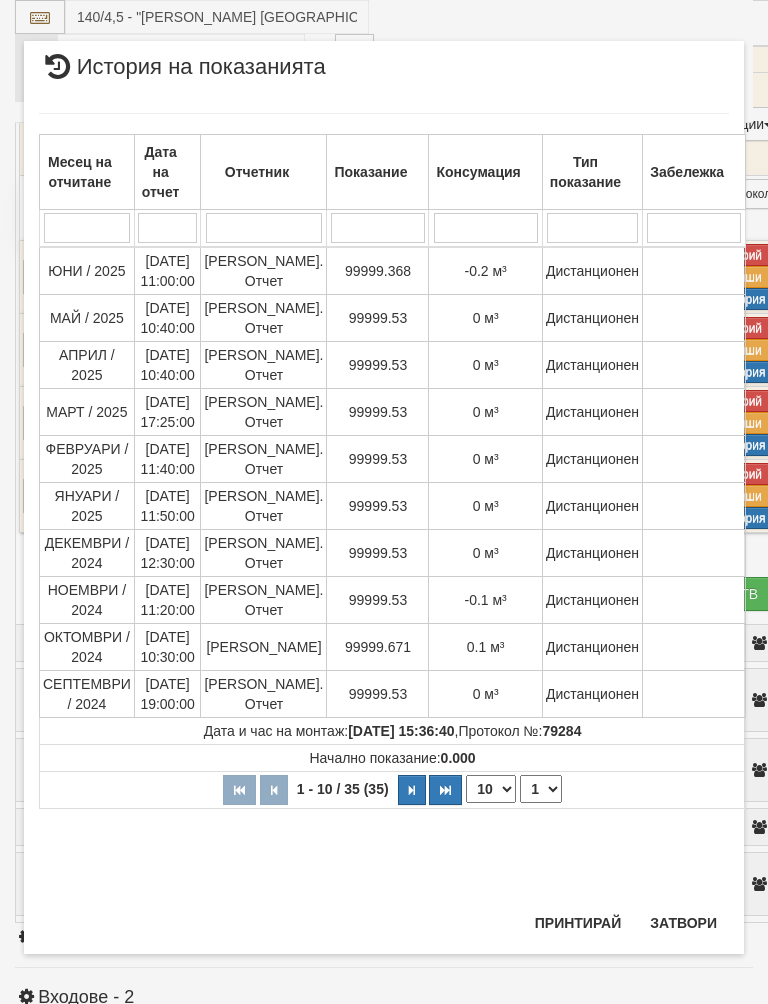 scroll, scrollTop: 44, scrollLeft: 0, axis: vertical 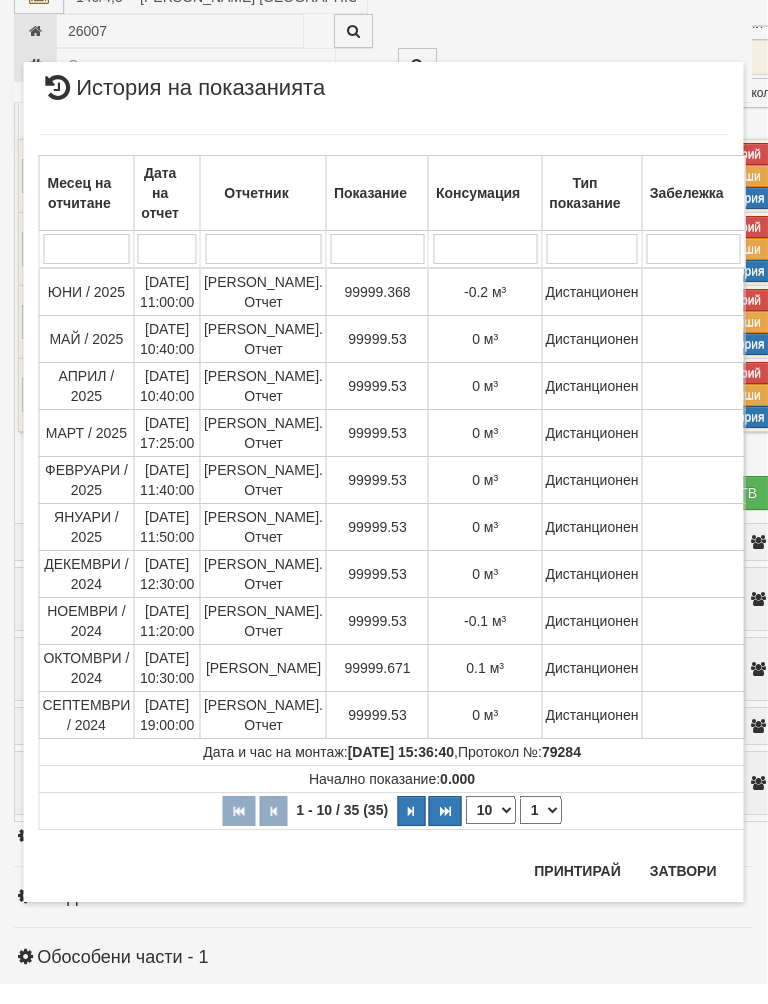 click on "Затвори" at bounding box center (683, 891) 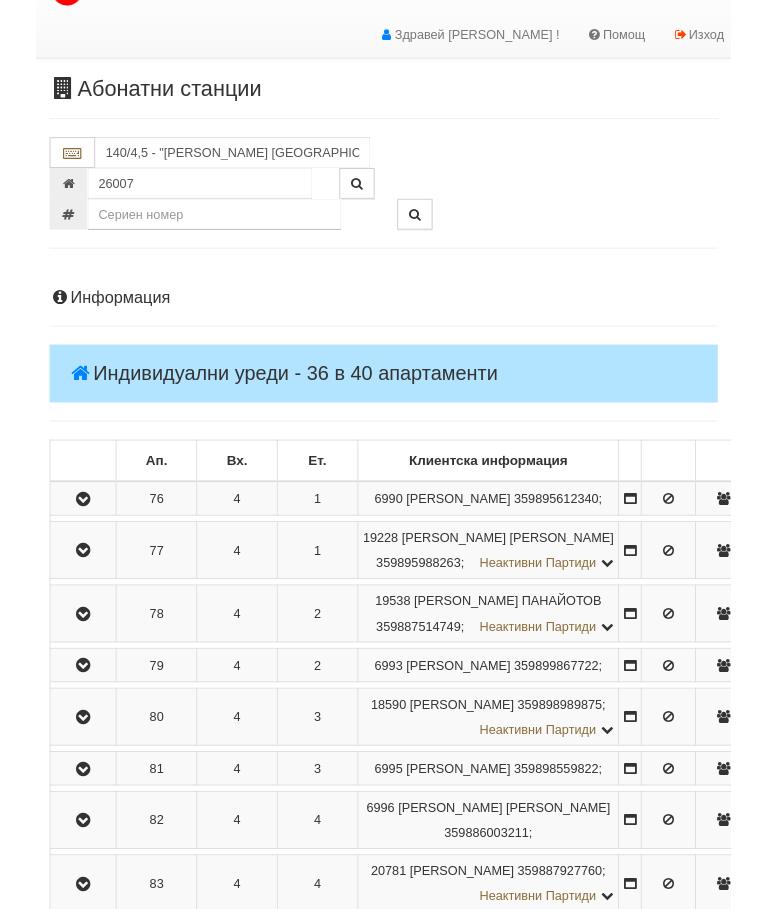 scroll, scrollTop: 36, scrollLeft: 1, axis: both 